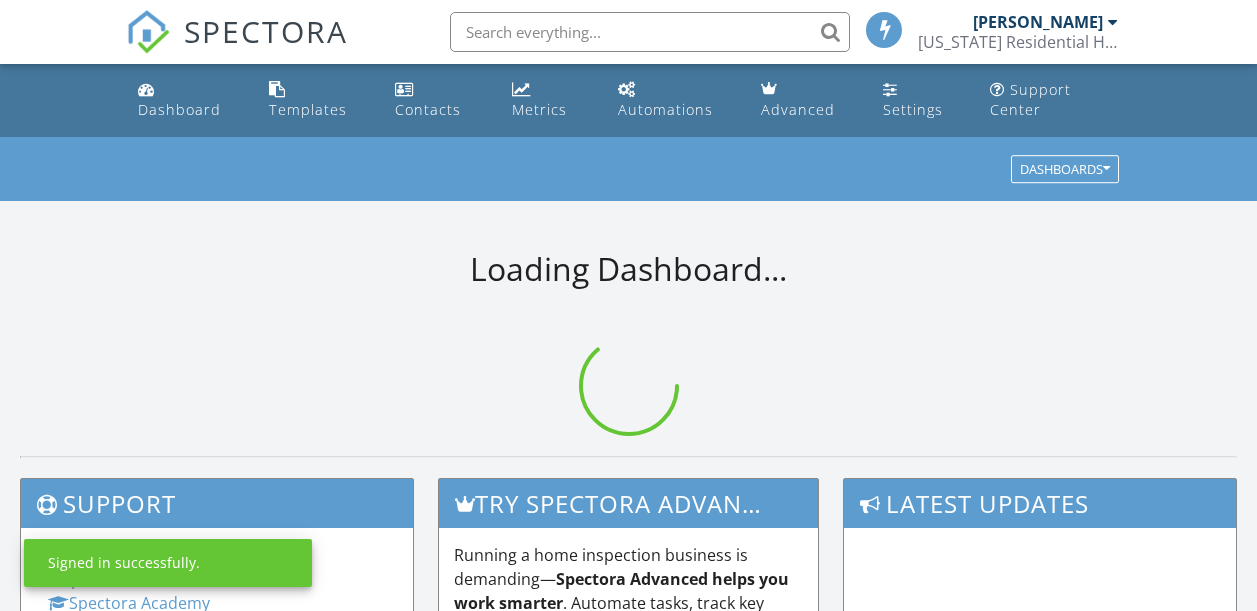 scroll, scrollTop: 0, scrollLeft: 0, axis: both 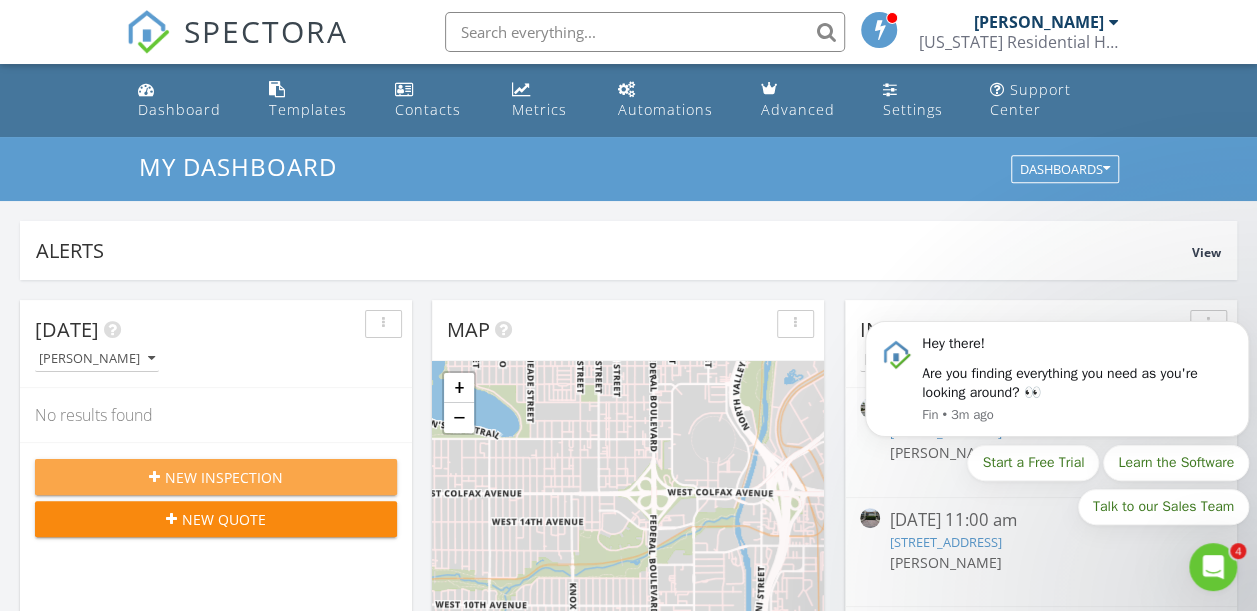 click on "New Inspection" at bounding box center [224, 477] 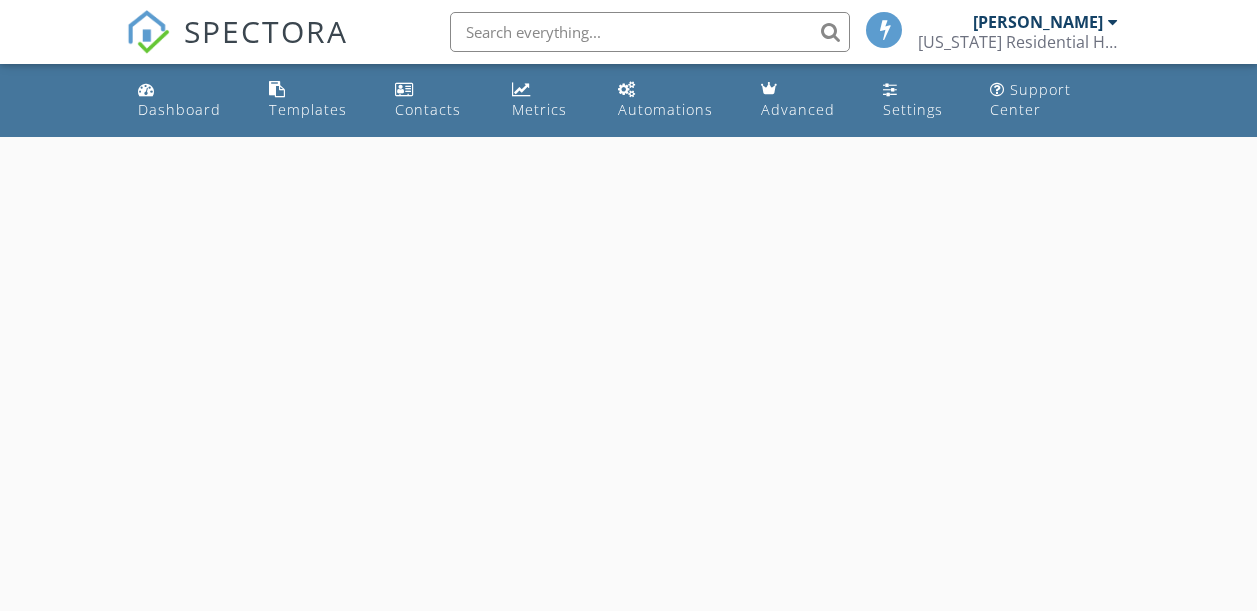 scroll, scrollTop: 0, scrollLeft: 0, axis: both 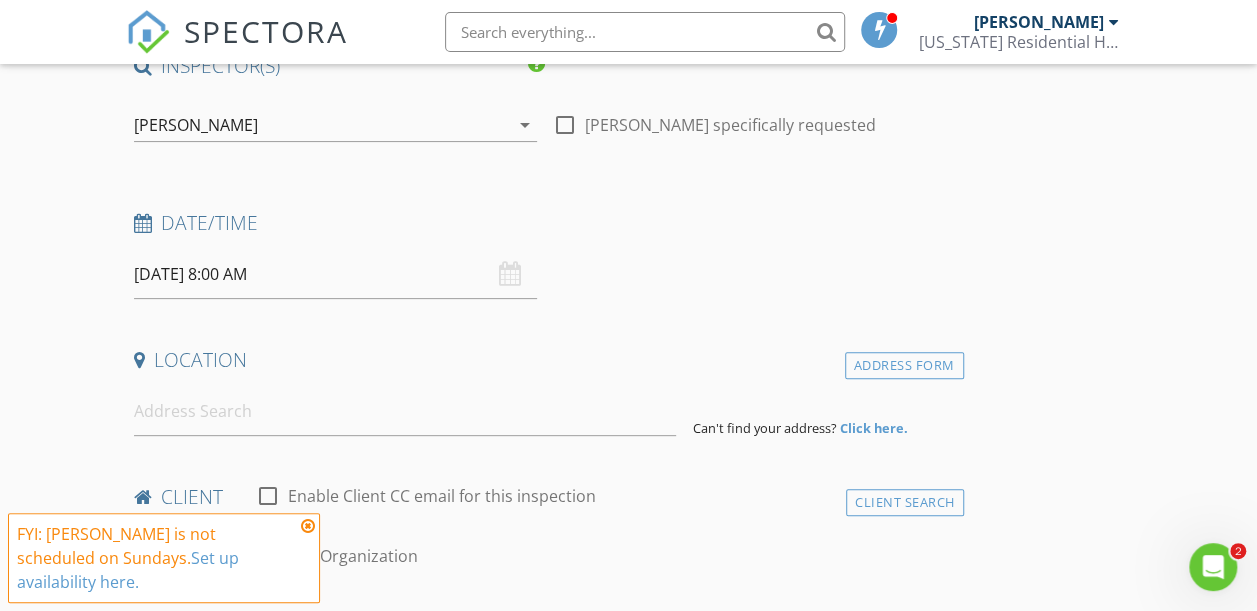 click on "07/13/2025 8:00 AM" at bounding box center [335, 274] 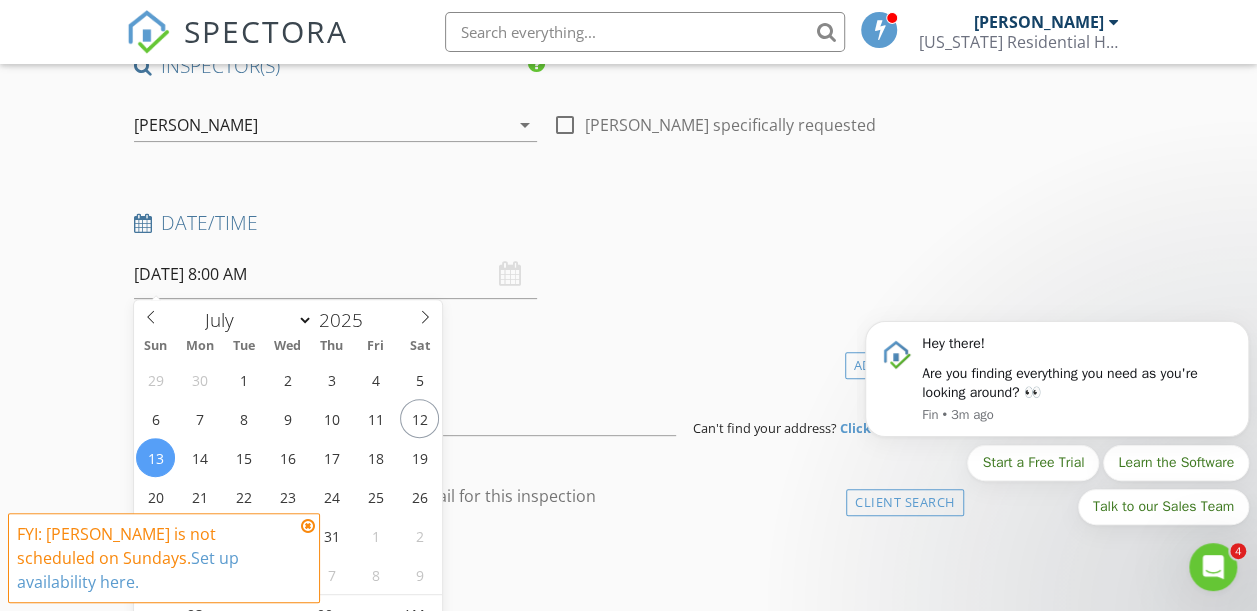 scroll, scrollTop: 0, scrollLeft: 0, axis: both 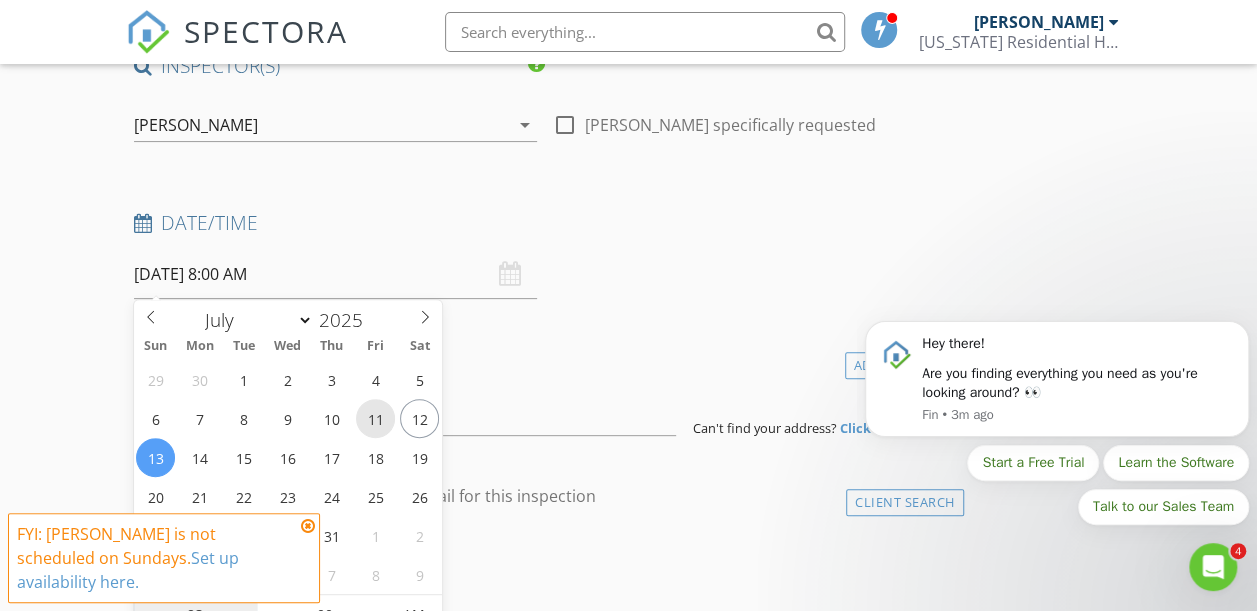 type on "07/11/2025 8:00 AM" 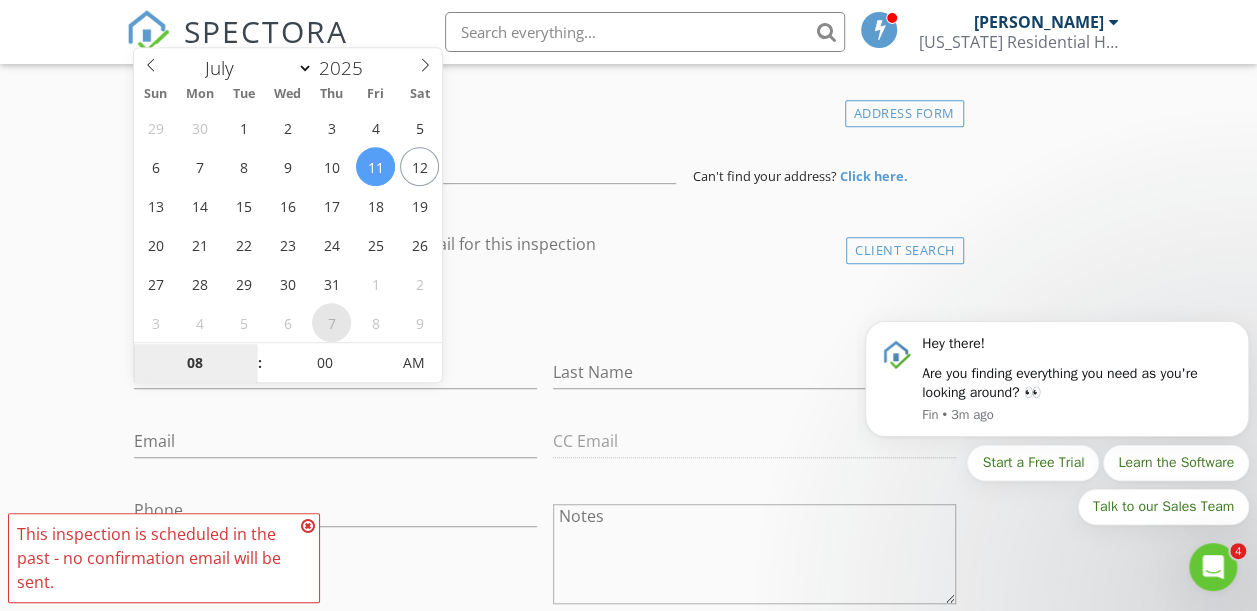 scroll, scrollTop: 522, scrollLeft: 0, axis: vertical 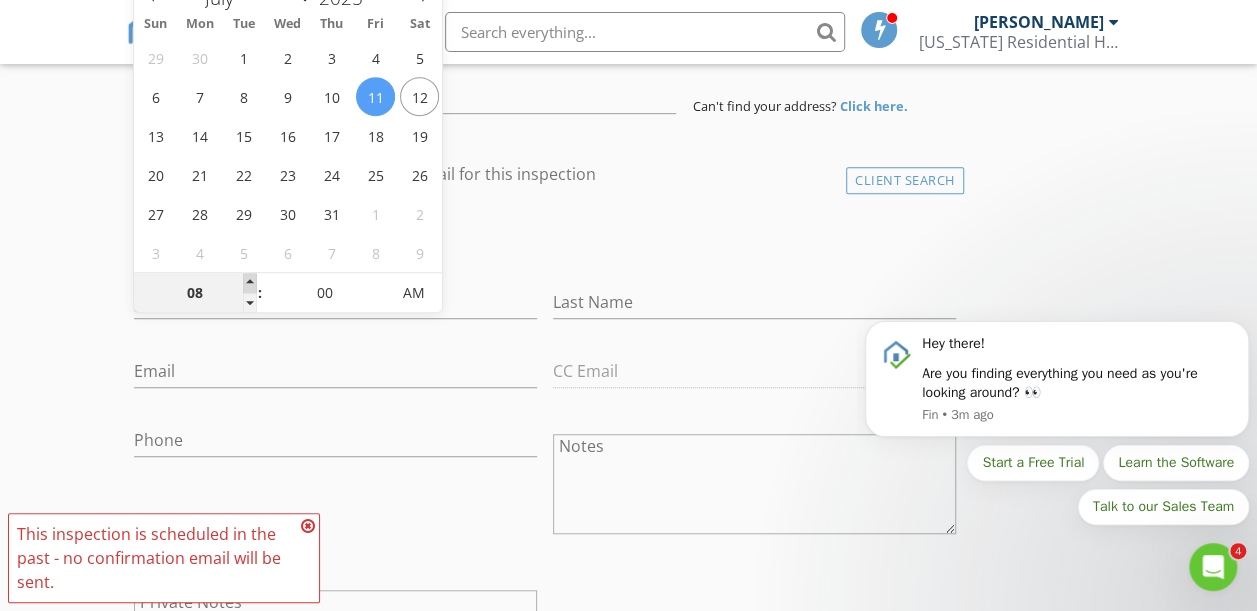 type on "09" 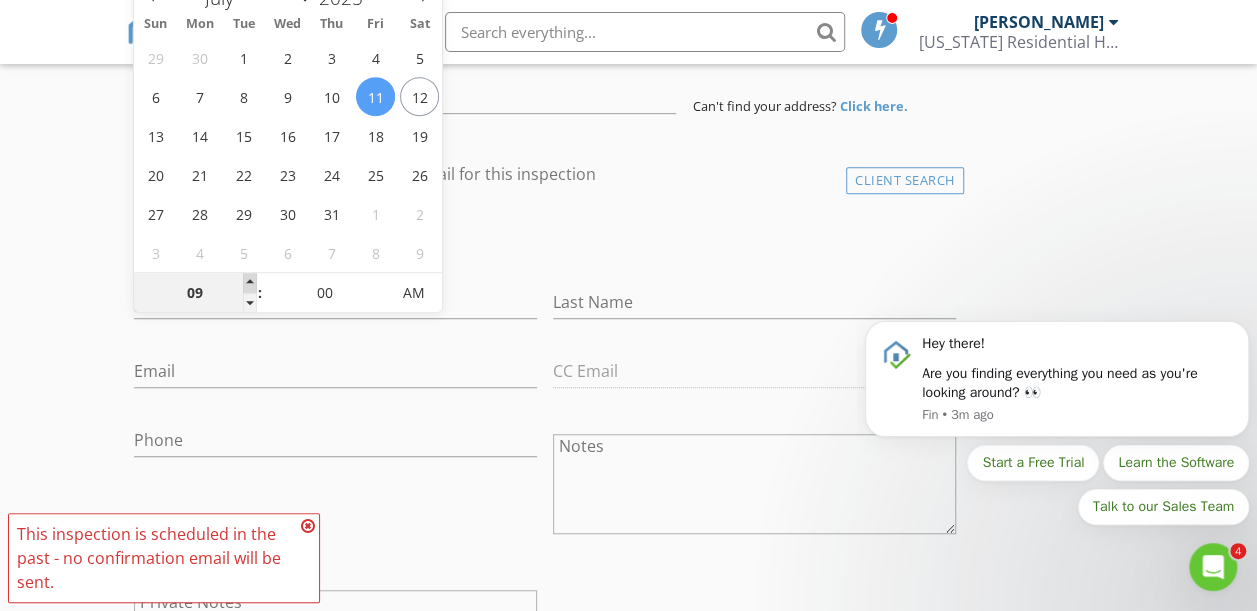 click at bounding box center [250, 283] 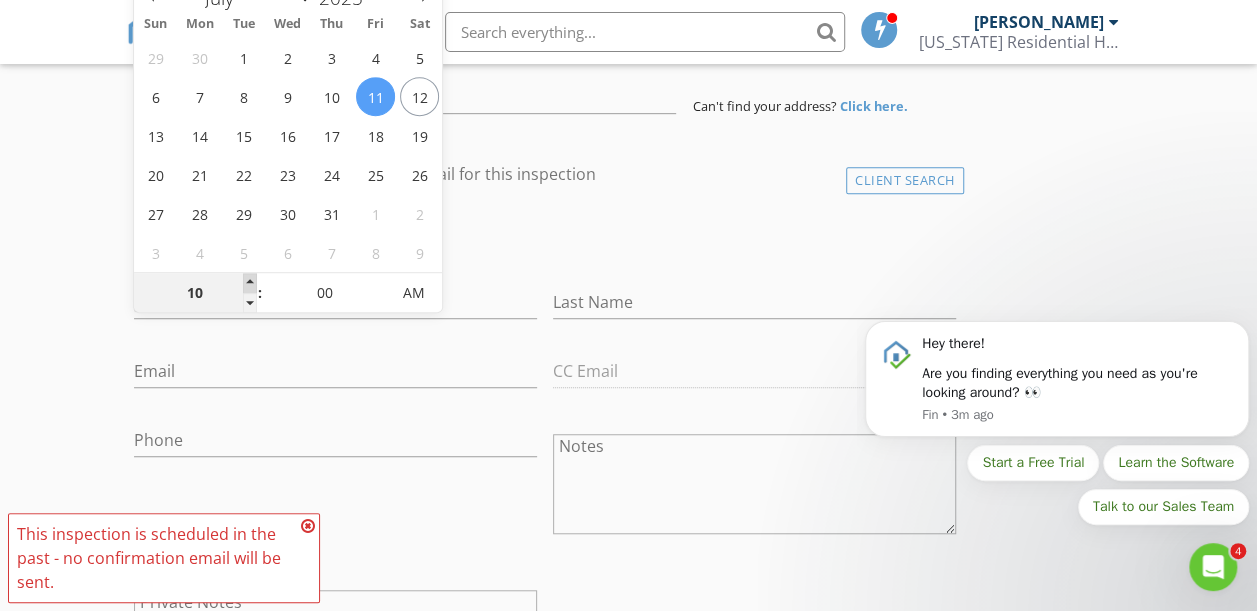 click at bounding box center (250, 283) 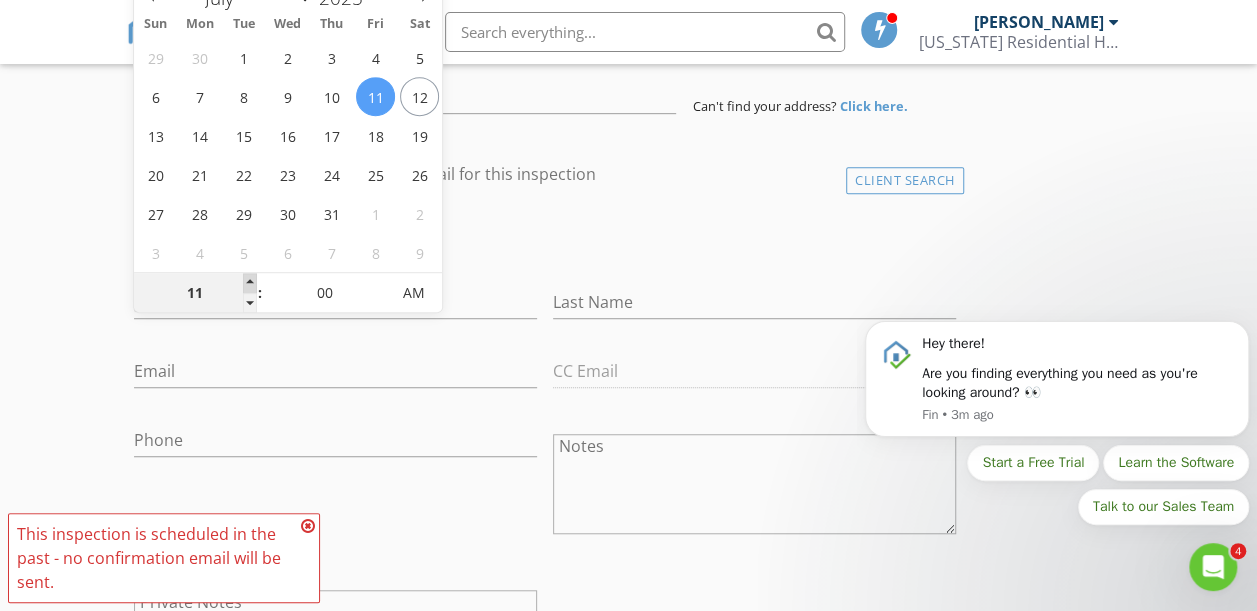 click at bounding box center [250, 283] 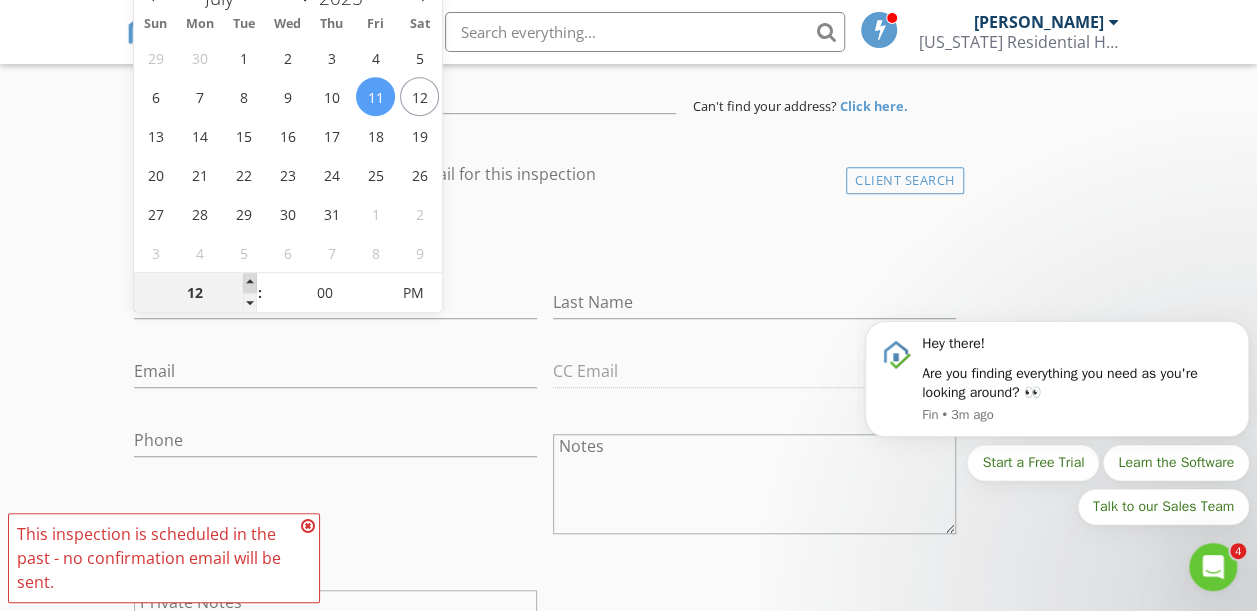 click at bounding box center [250, 283] 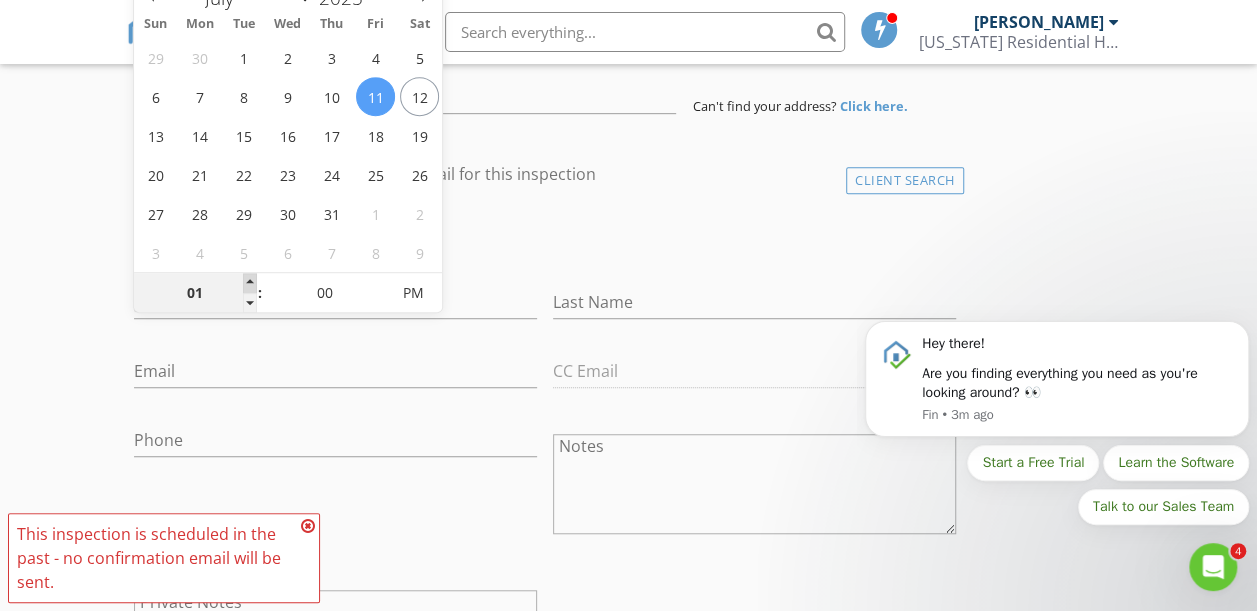 click at bounding box center (250, 283) 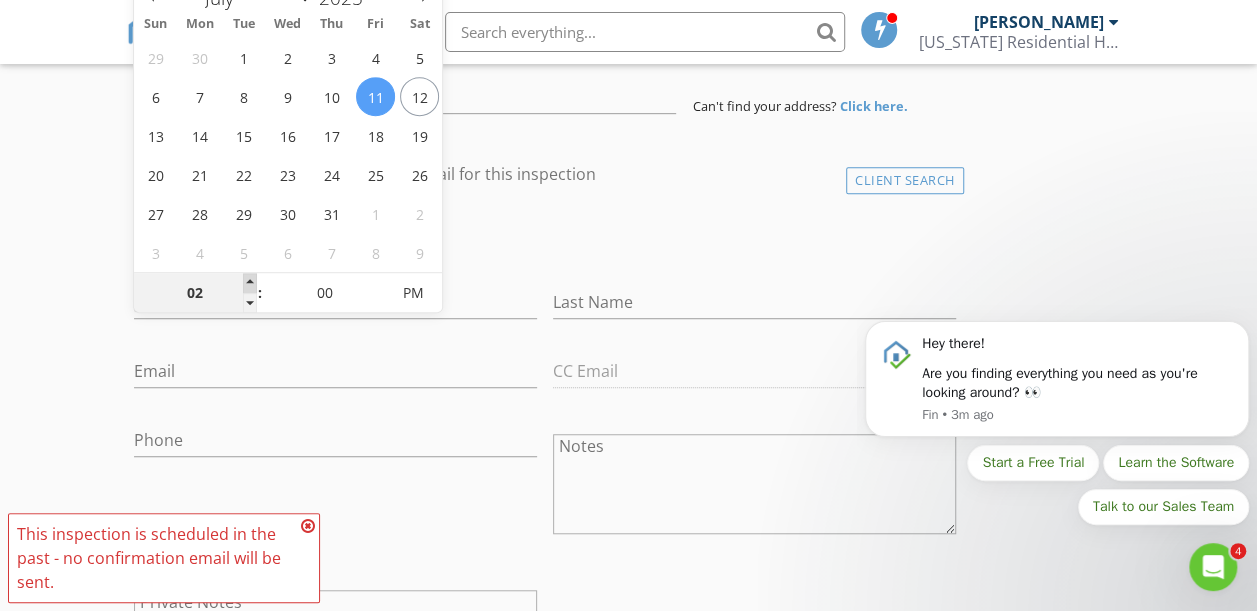 click at bounding box center [250, 283] 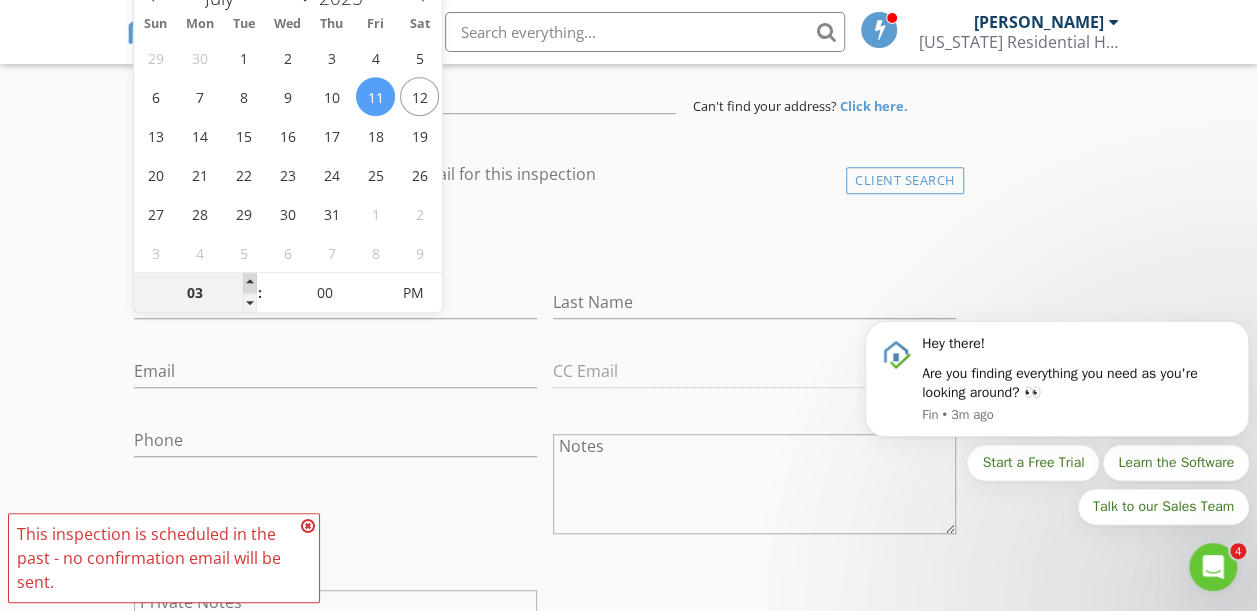 click at bounding box center [250, 283] 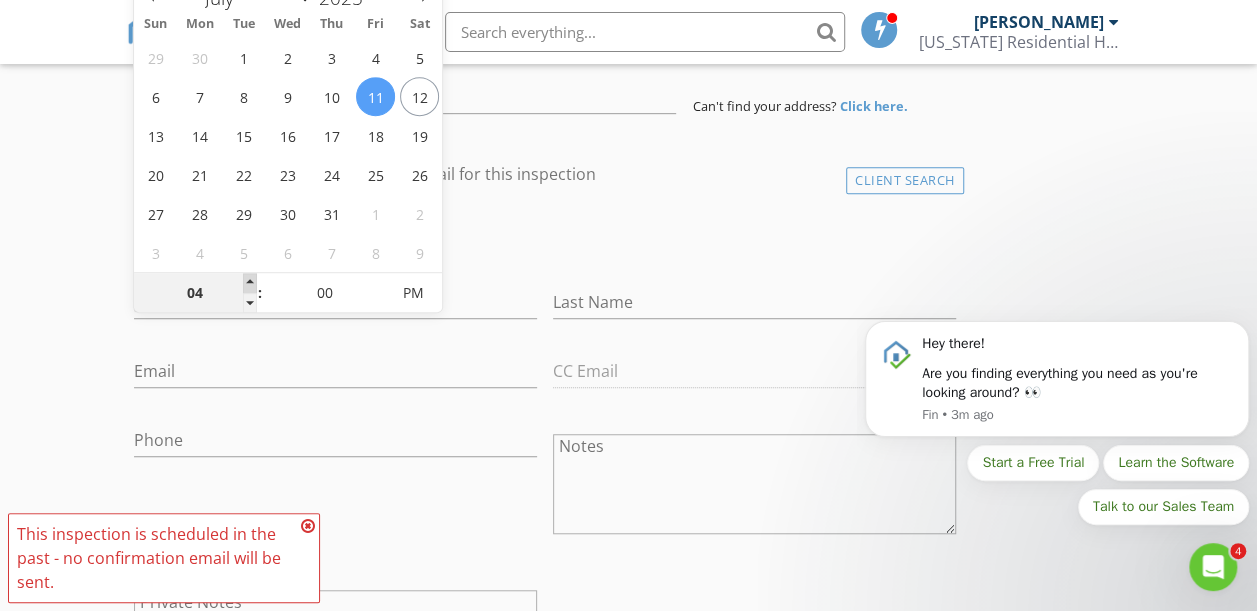 type on "[DATE] 4:00 PM" 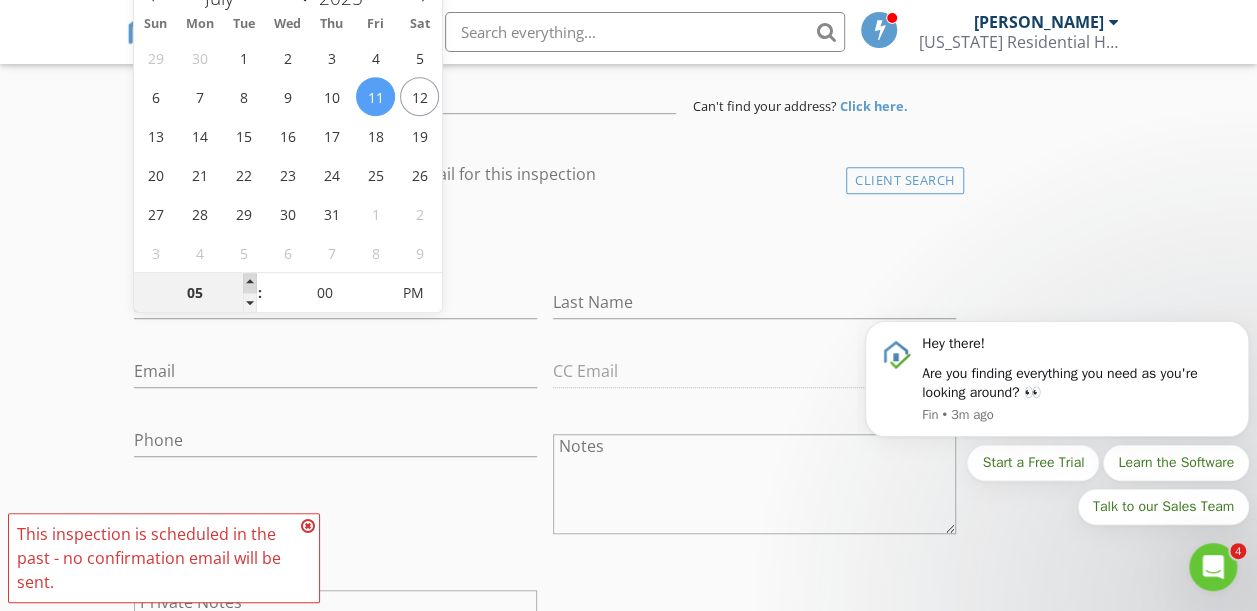 click at bounding box center (250, 283) 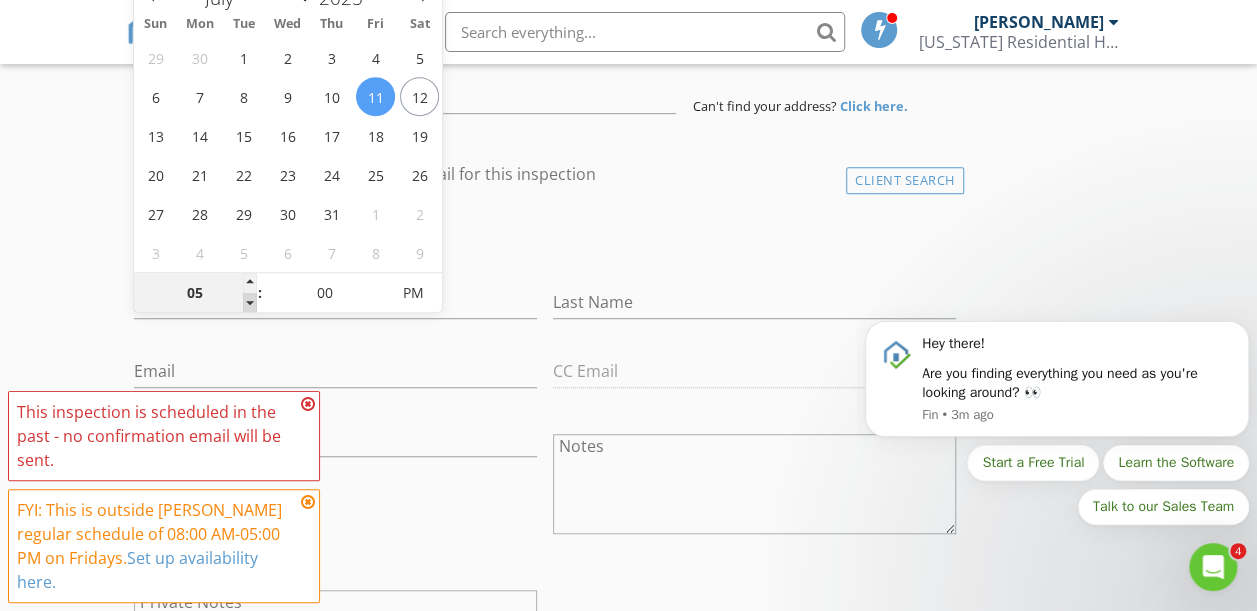 type on "04" 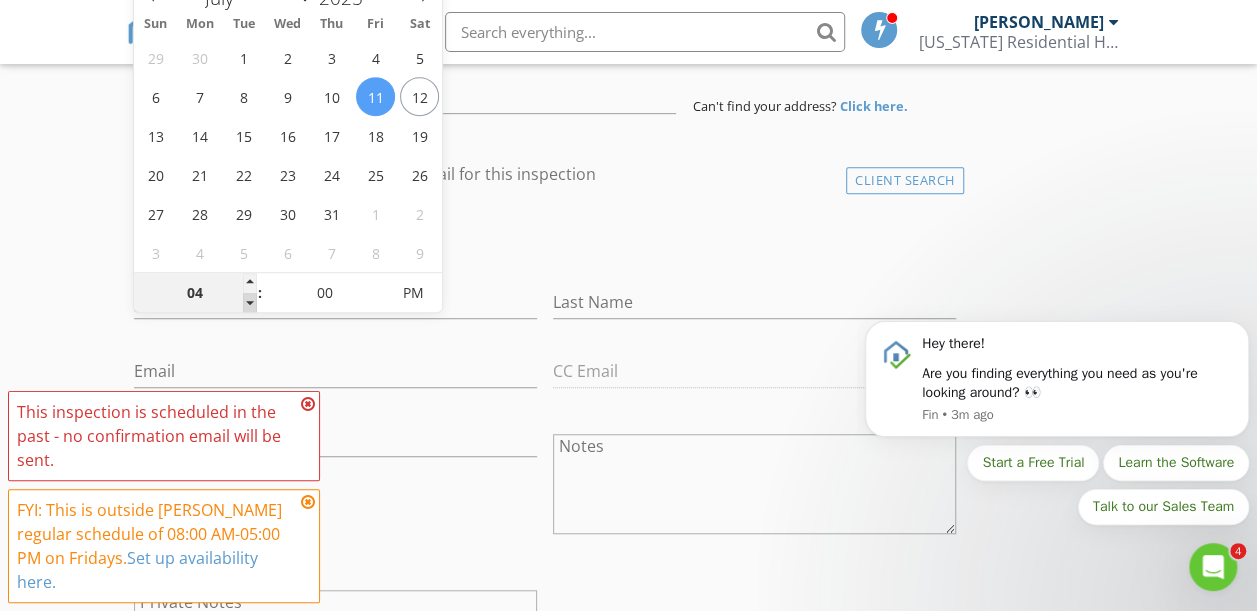 click at bounding box center [250, 303] 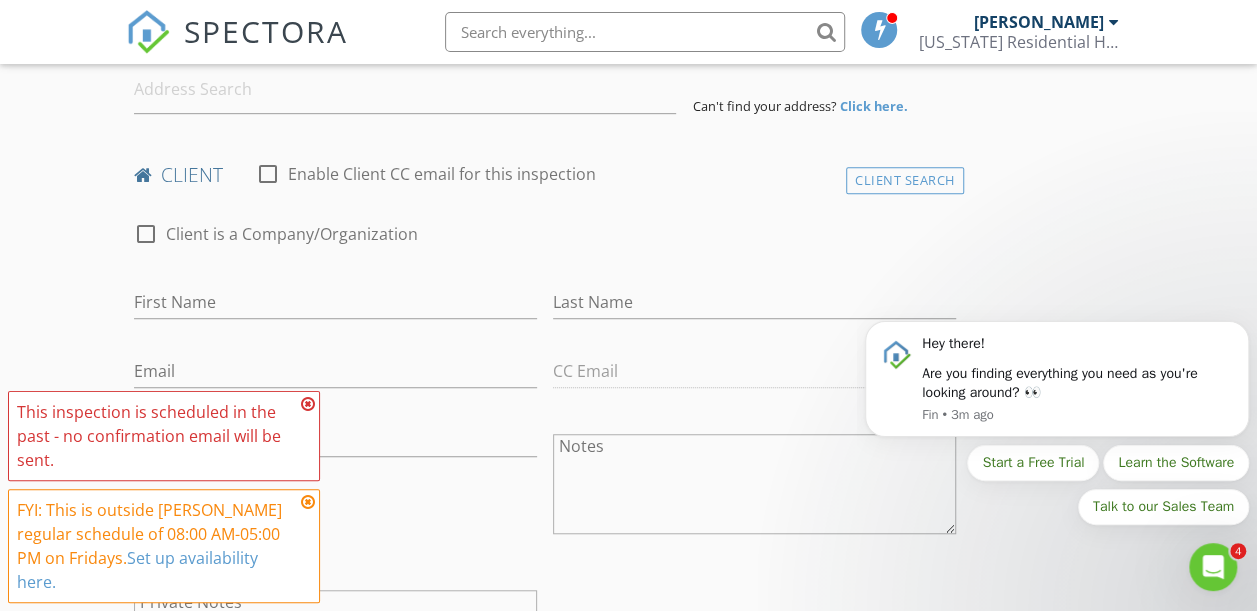 click on "check_box_outline_blank Client is a Company/Organization" at bounding box center (545, 244) 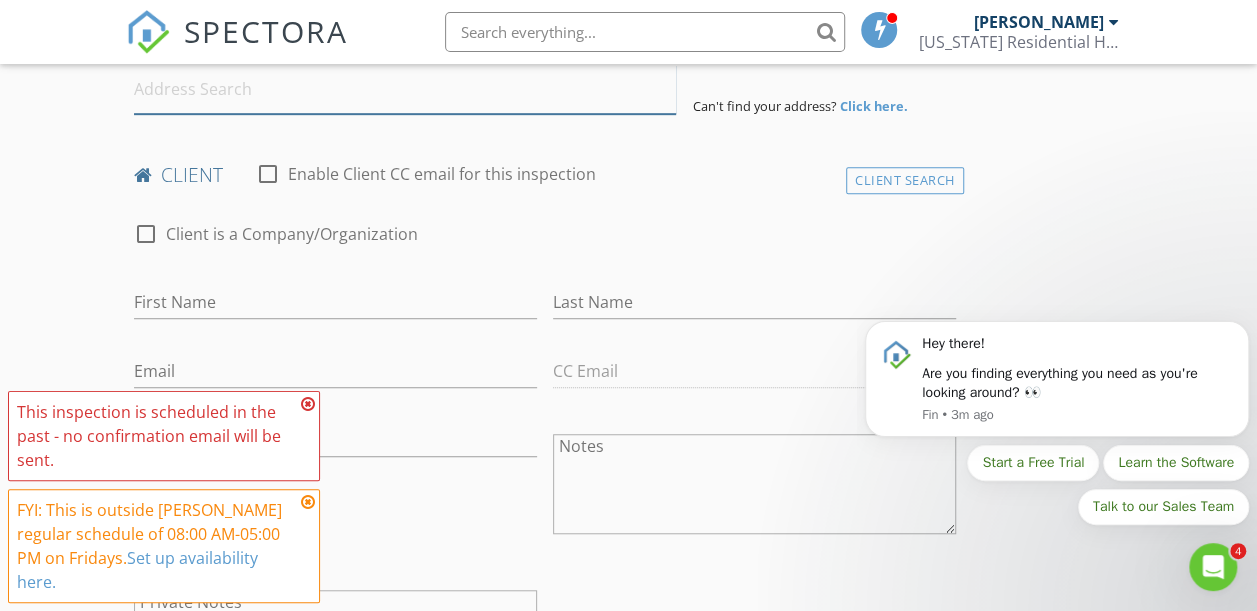 click at bounding box center [405, 89] 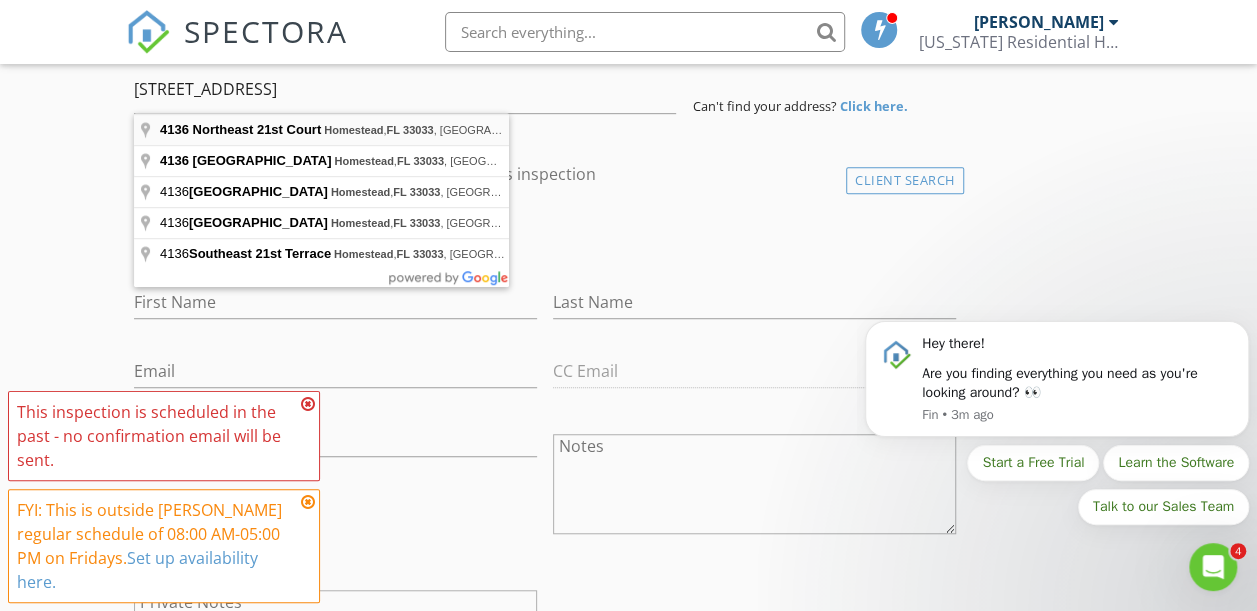 type on "4136 Northeast 21st Court, Homestead, FL 33033, USA" 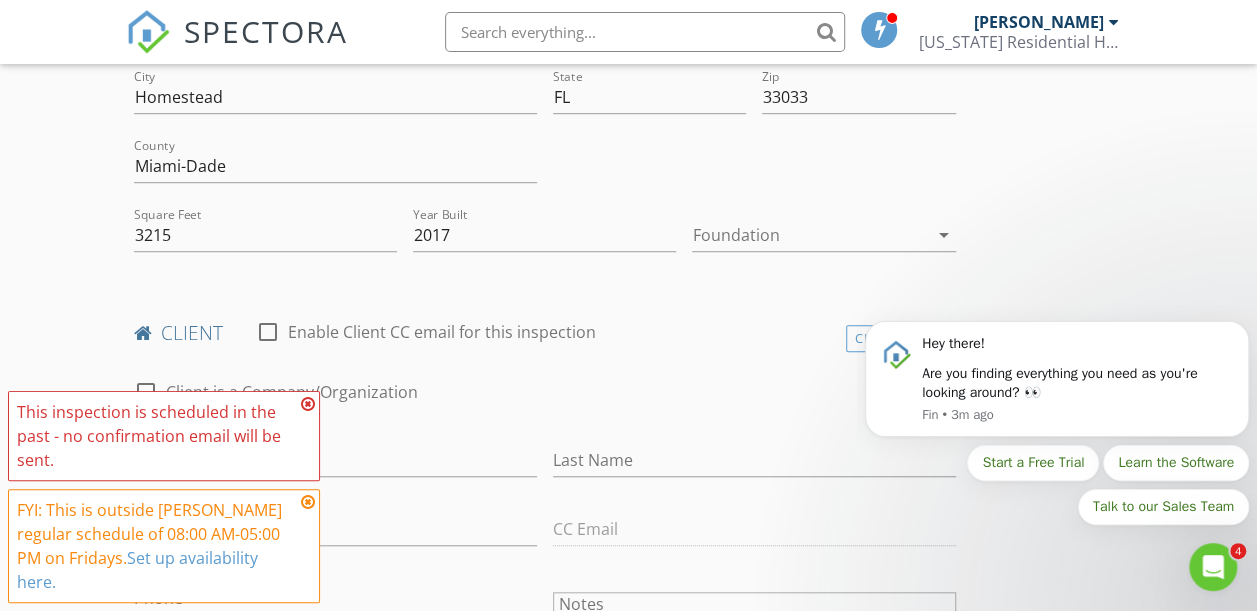 scroll, scrollTop: 622, scrollLeft: 0, axis: vertical 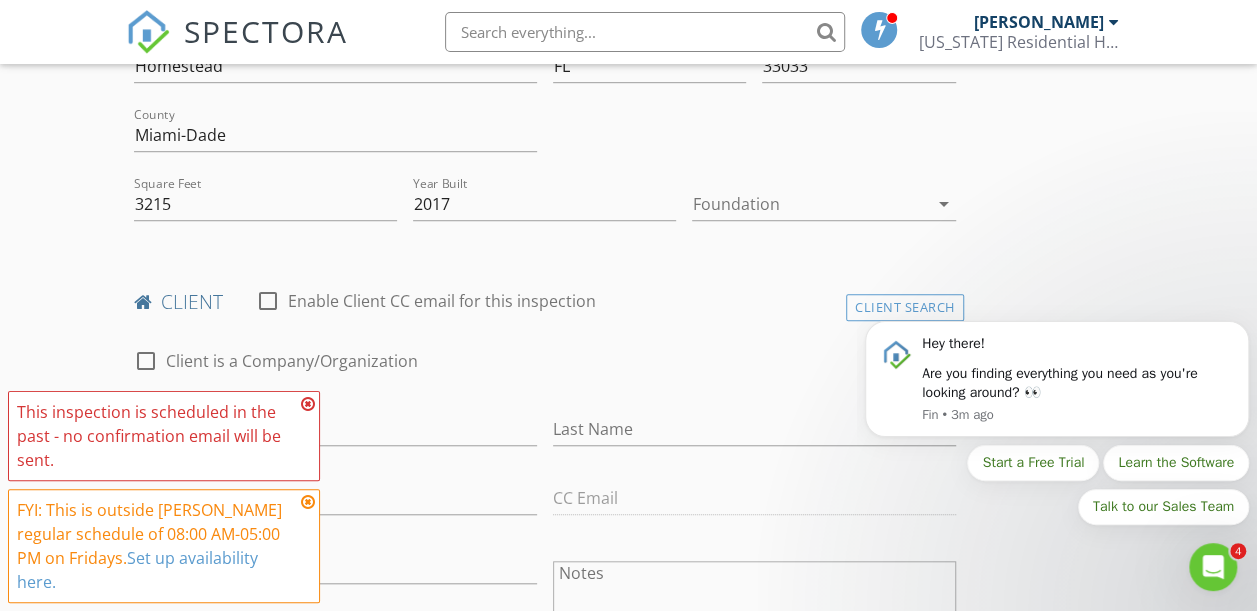 click at bounding box center [809, 204] 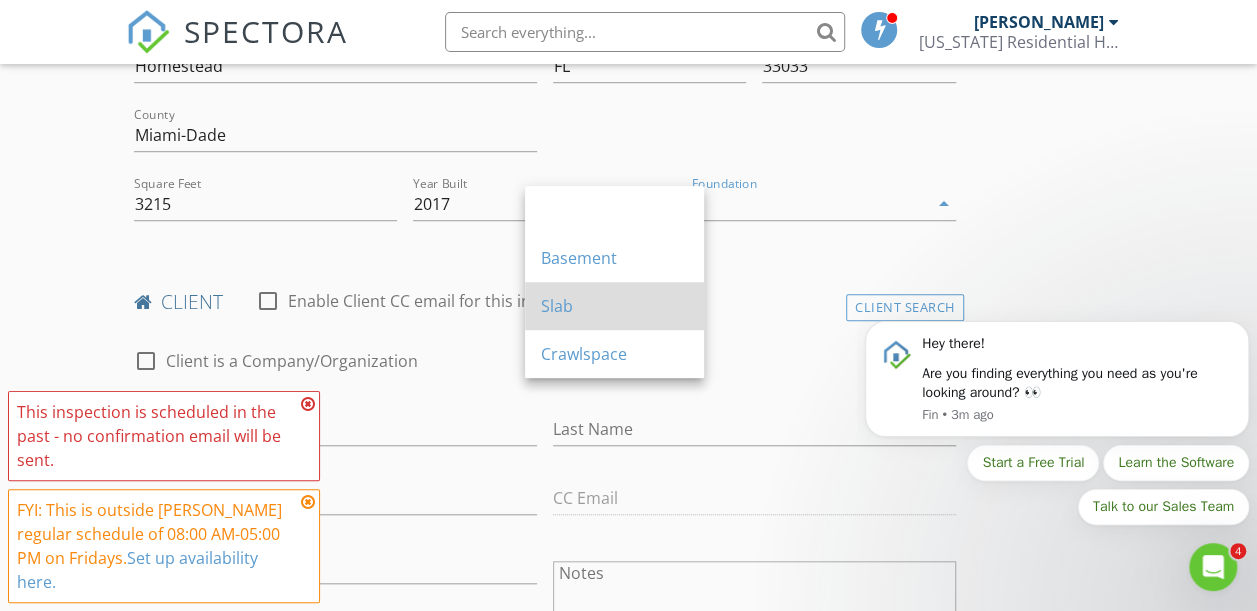 drag, startPoint x: 592, startPoint y: 252, endPoint x: 606, endPoint y: 302, distance: 51.92302 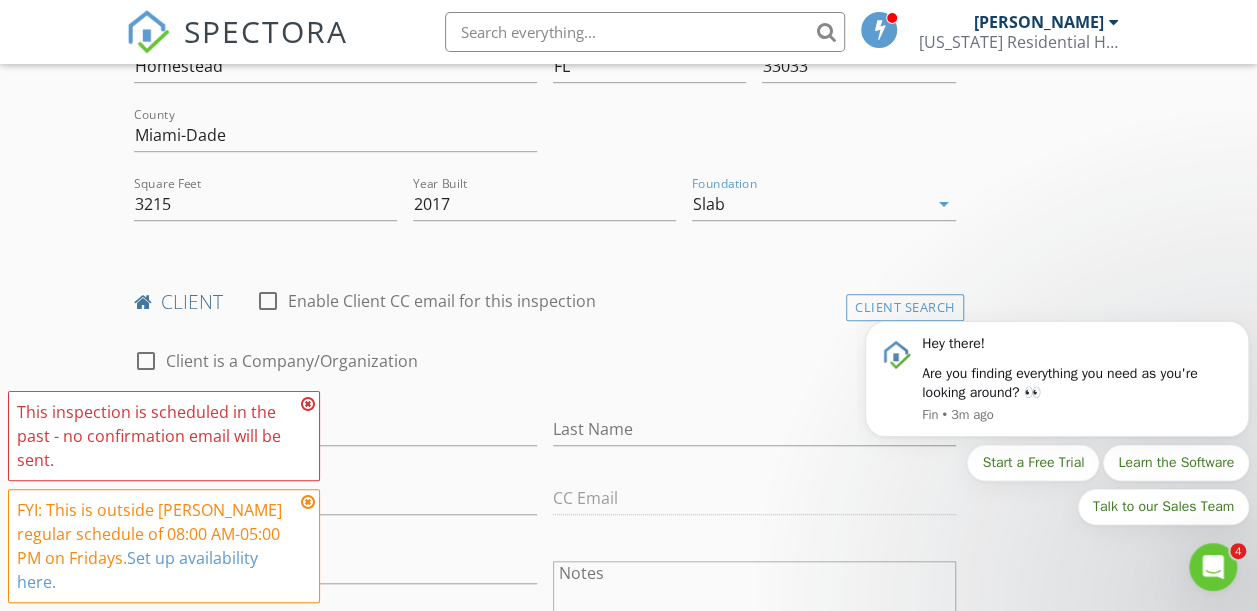 click on "INSPECTOR(S)
check_box   Edison Perez   PRIMARY   Edison Perez arrow_drop_down   check_box_outline_blank Edison Perez specifically requested
Date/Time
07/11/2025 4:00 PM
Location
Address Search       Address 4136 NE 21st Ct   Unit   City Homestead   State FL   Zip 33033   County Miami-Dade     Square Feet 3215   Year Built 2017   Foundation Slab arrow_drop_down
client
check_box_outline_blank Enable Client CC email for this inspection   Client Search     check_box_outline_blank Client is a Company/Organization     First Name   Last Name   Email   CC Email   Phone           Notes   Private Notes
ADD ADDITIONAL client
SERVICES
arrow_drop_down     Select Discount Code arrow_drop_down    Charges       TOTAL   $0.00    Duration    No services with durations selected      Templates" at bounding box center (629, 1179) 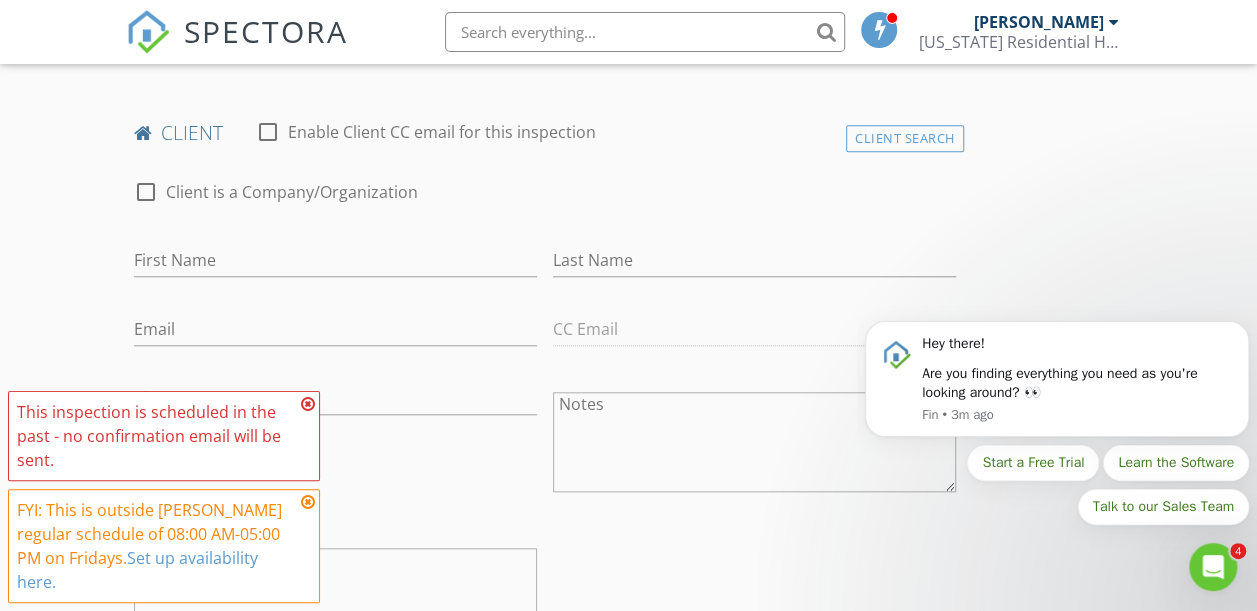 scroll, scrollTop: 822, scrollLeft: 0, axis: vertical 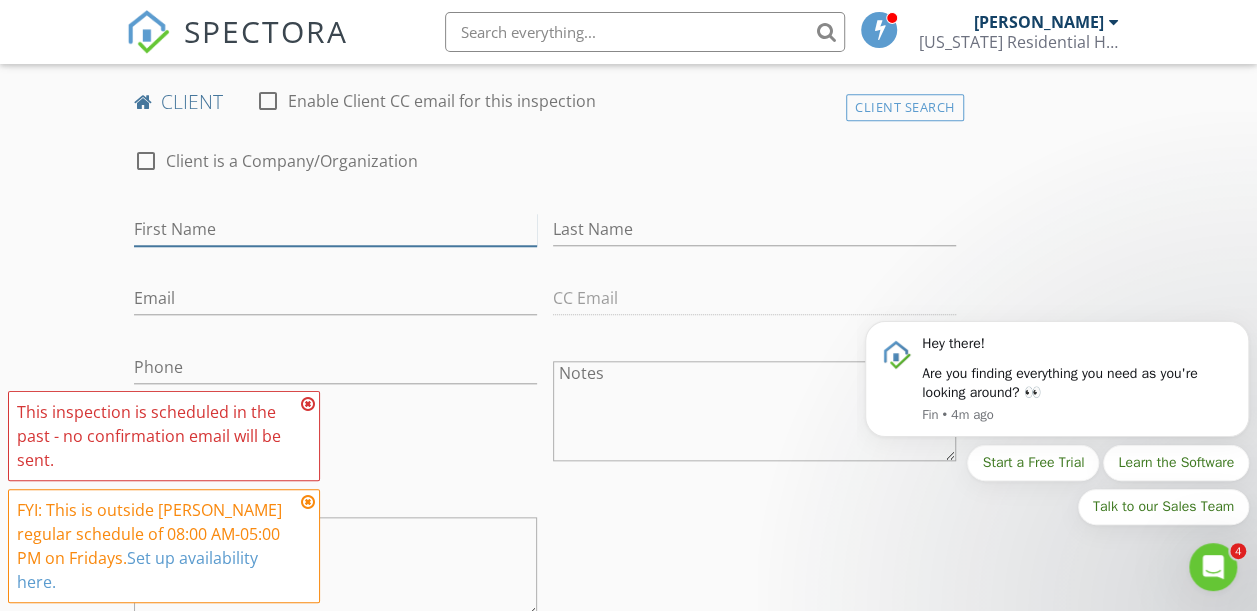 click on "First Name" at bounding box center (335, 229) 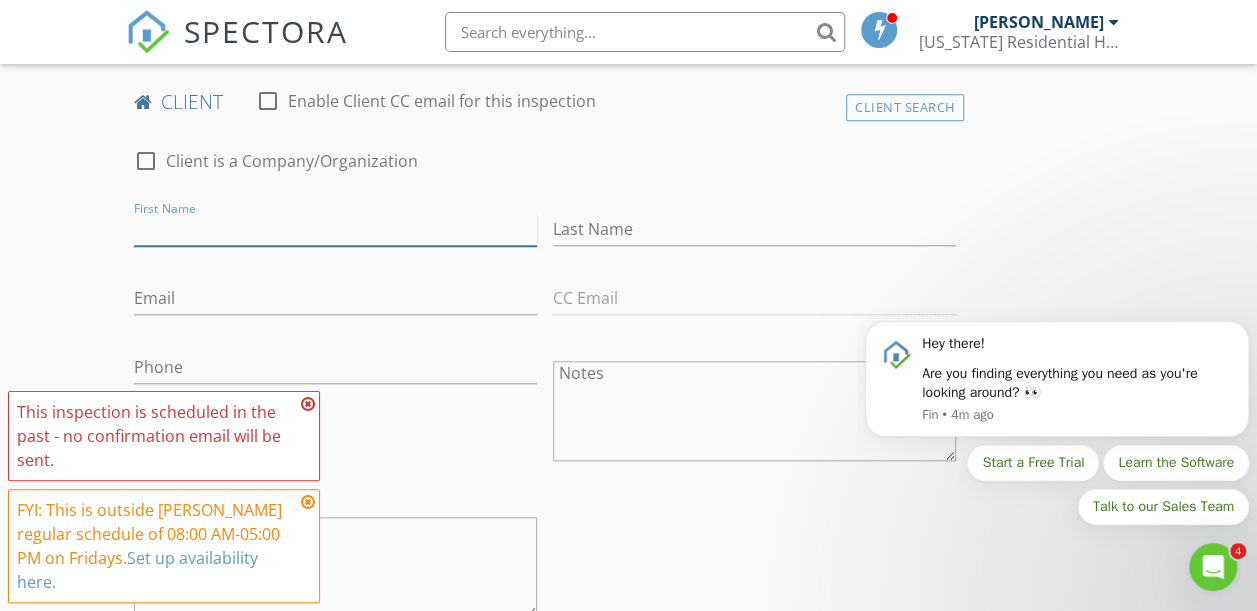 paste on "Julia James" 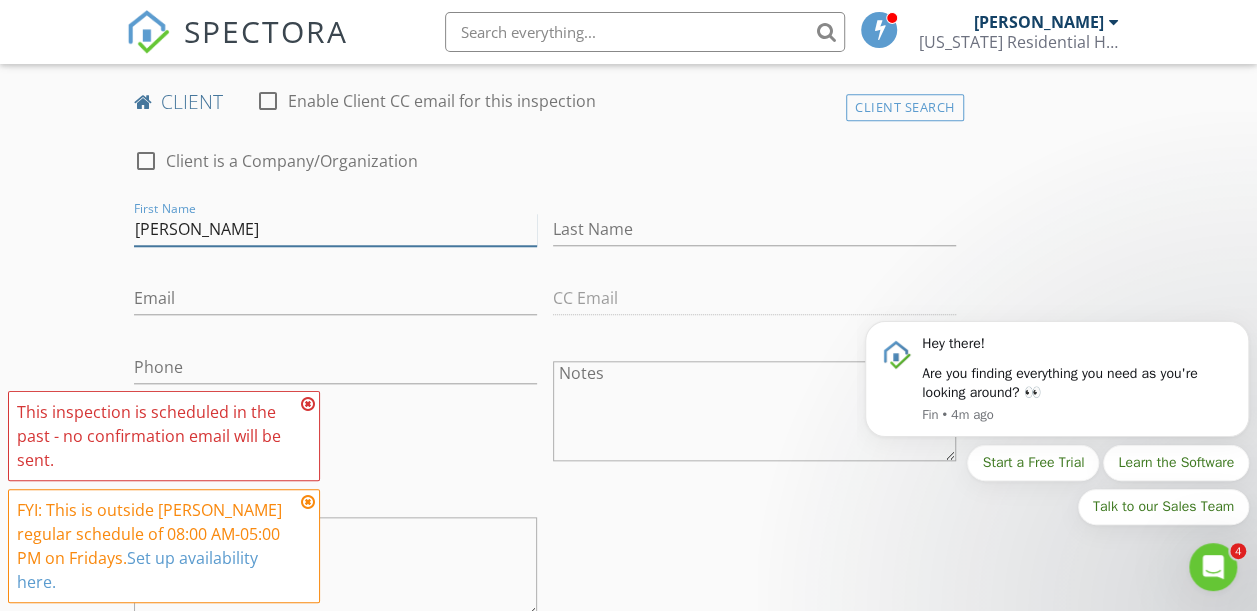 drag, startPoint x: 168, startPoint y: 233, endPoint x: 240, endPoint y: 232, distance: 72.00694 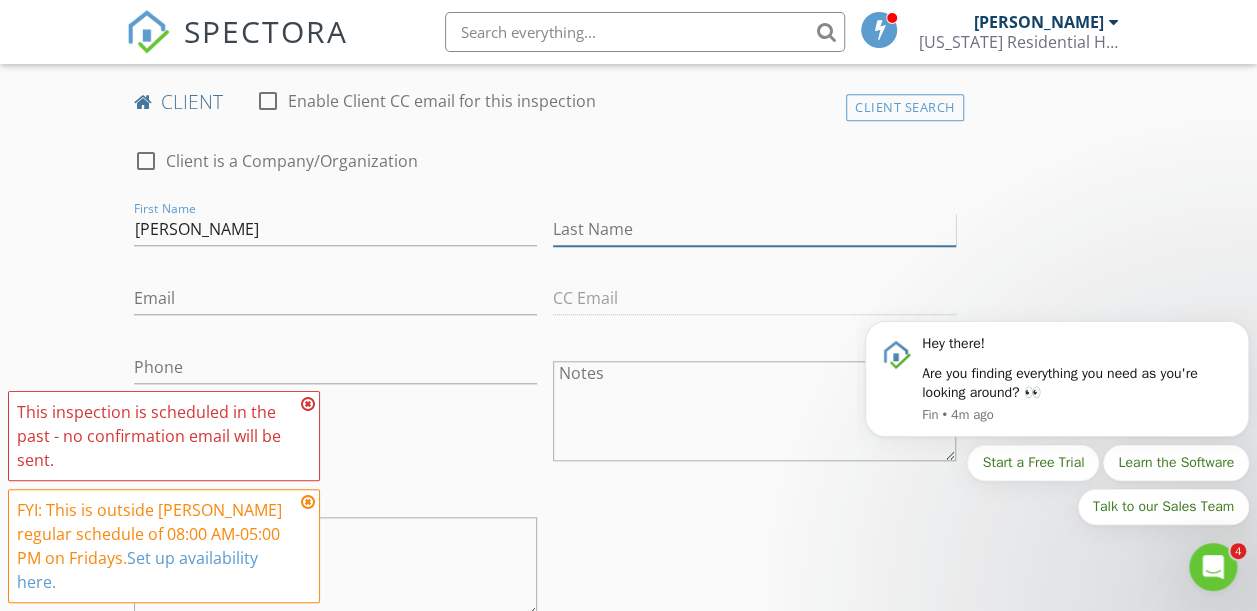 click on "Last Name" at bounding box center (754, 229) 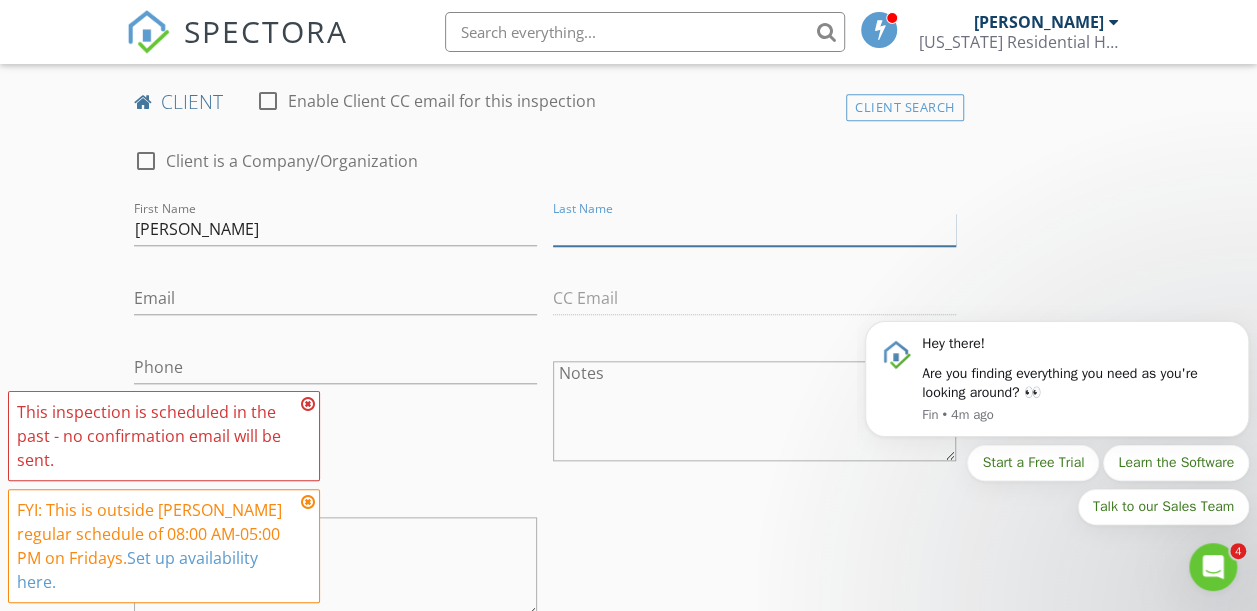paste on "Julia James" 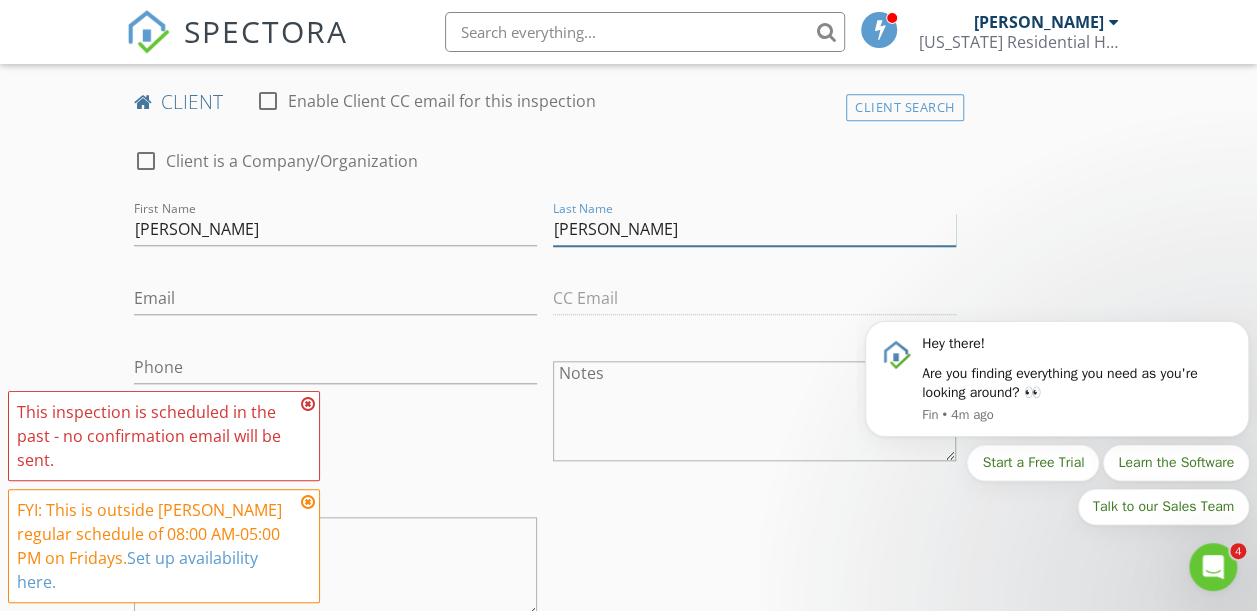 drag, startPoint x: 459, startPoint y: 232, endPoint x: 386, endPoint y: 241, distance: 73.552704 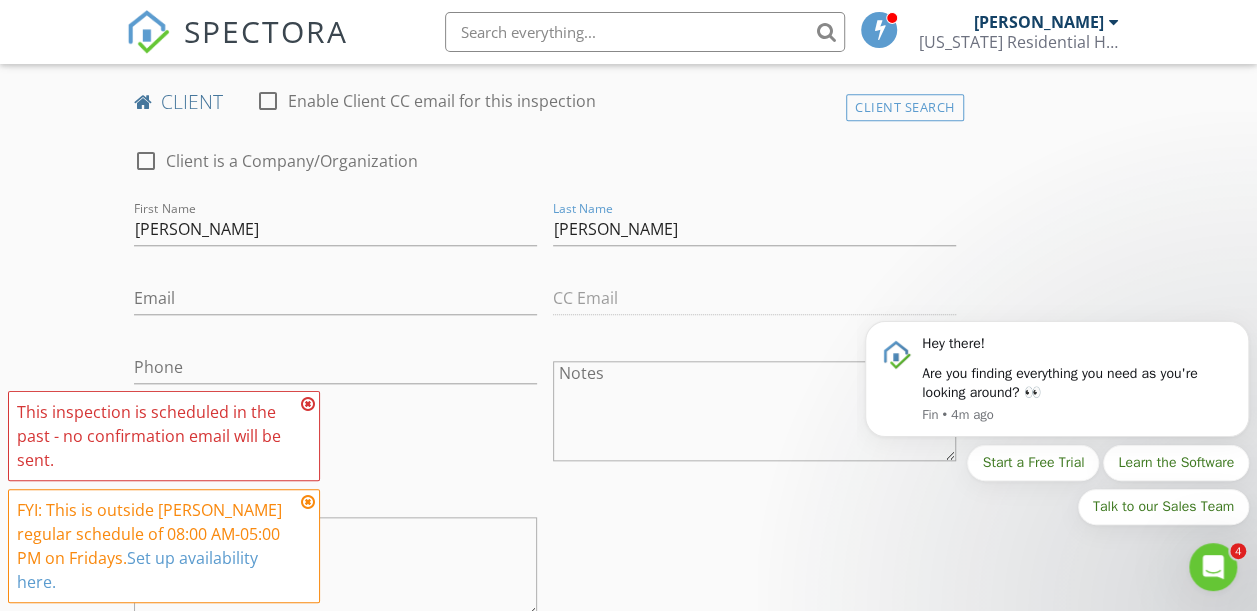 click on "New Inspection
Click here to use the New Order Form
INSPECTOR(S)
check_box   Edison Perez   PRIMARY   Edison Perez arrow_drop_down   check_box_outline_blank Edison Perez specifically requested
Date/Time
07/11/2025 4:00 PM
Location
Address Search       Address 4136 NE 21st Ct   Unit   City Homestead   State FL   Zip 33033   County Miami-Dade     Square Feet 3215   Year Built 2017   Foundation Slab arrow_drop_down
client
check_box_outline_blank Enable Client CC email for this inspection   Client Search     check_box_outline_blank Client is a Company/Organization     First Name Julia   Last Name James   Email   CC Email   Phone           Notes   Private Notes
ADD ADDITIONAL client
SERVICES
arrow_drop_down     Select Discount Code arrow_drop_down    Charges       TOTAL" at bounding box center [628, 945] 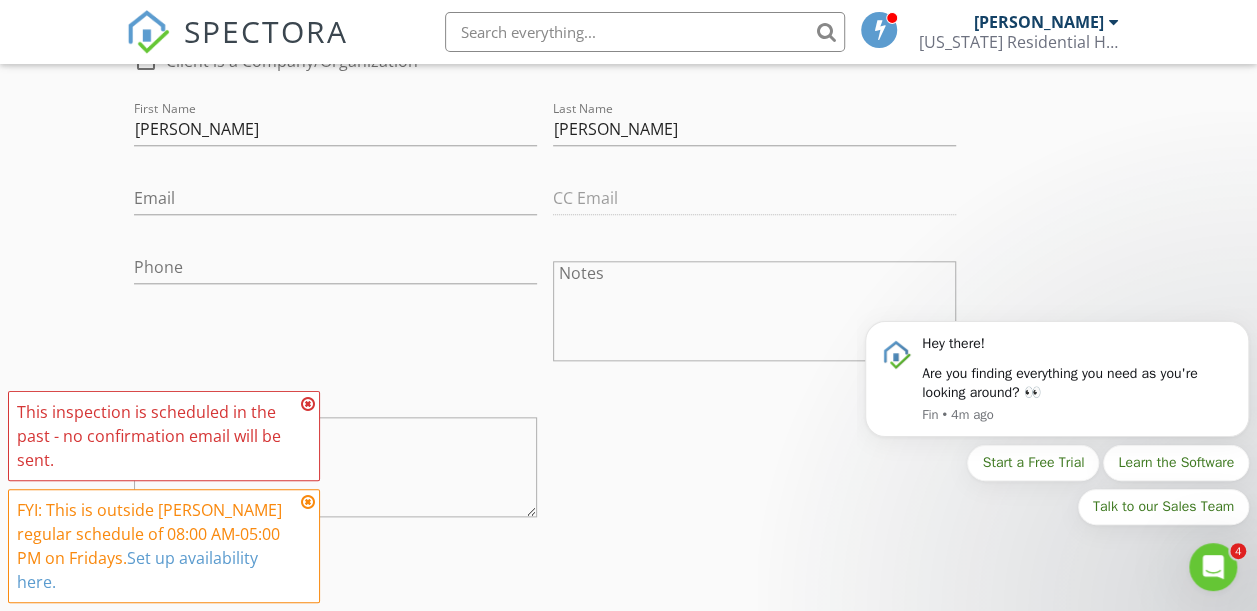 scroll, scrollTop: 1022, scrollLeft: 0, axis: vertical 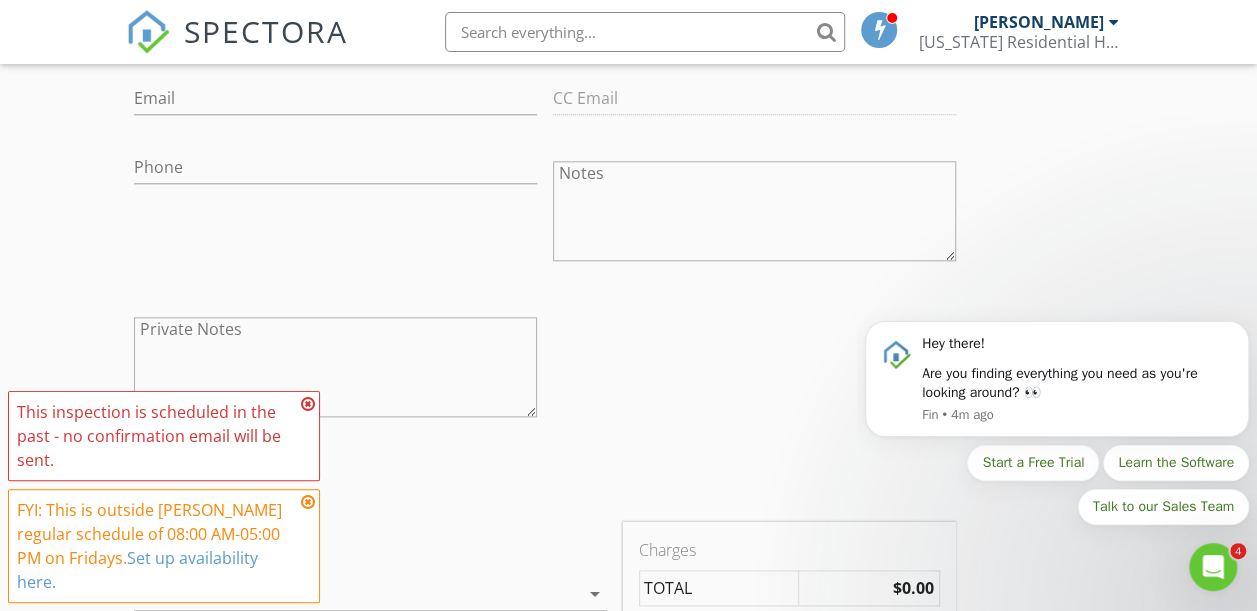 click at bounding box center (308, 404) 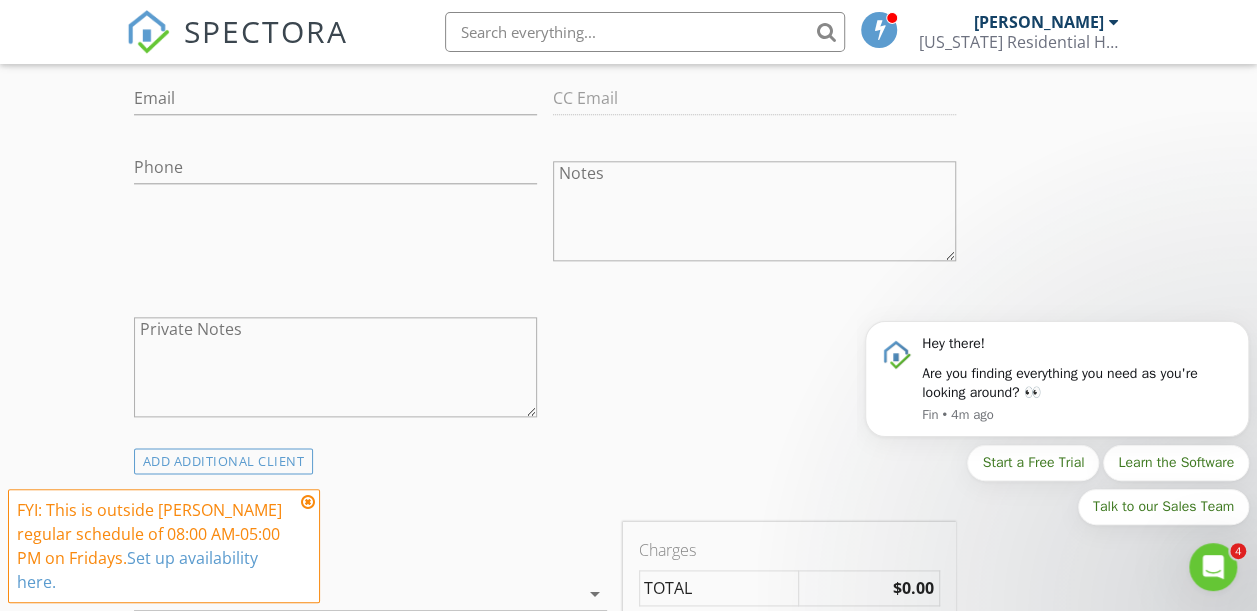 click at bounding box center [308, 502] 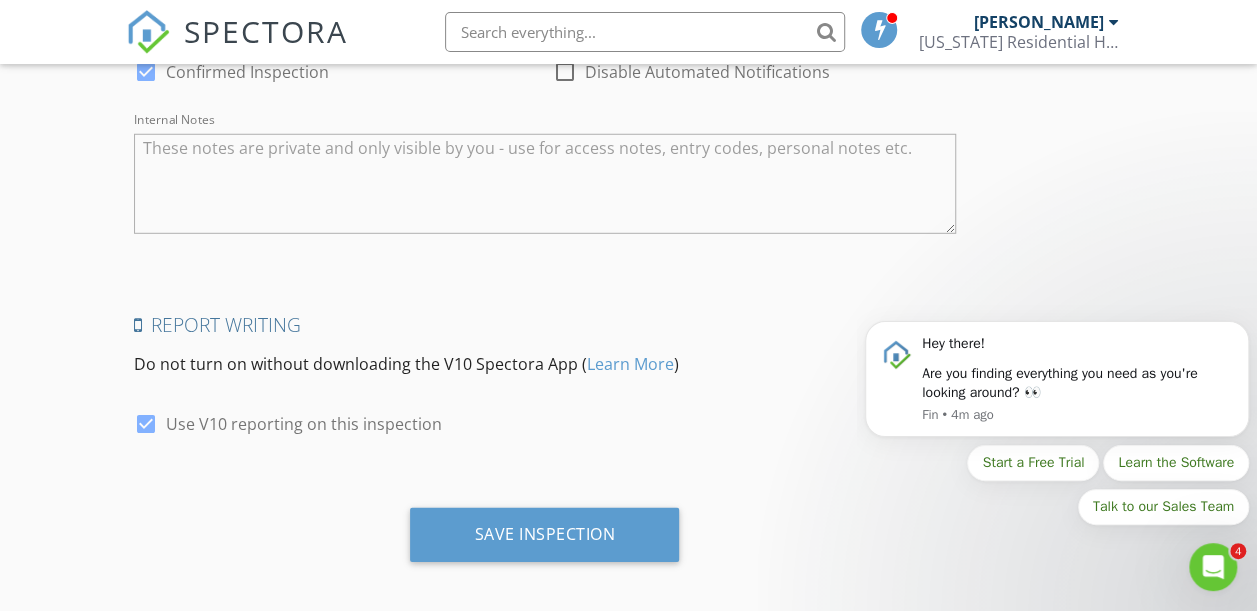 scroll, scrollTop: 2779, scrollLeft: 0, axis: vertical 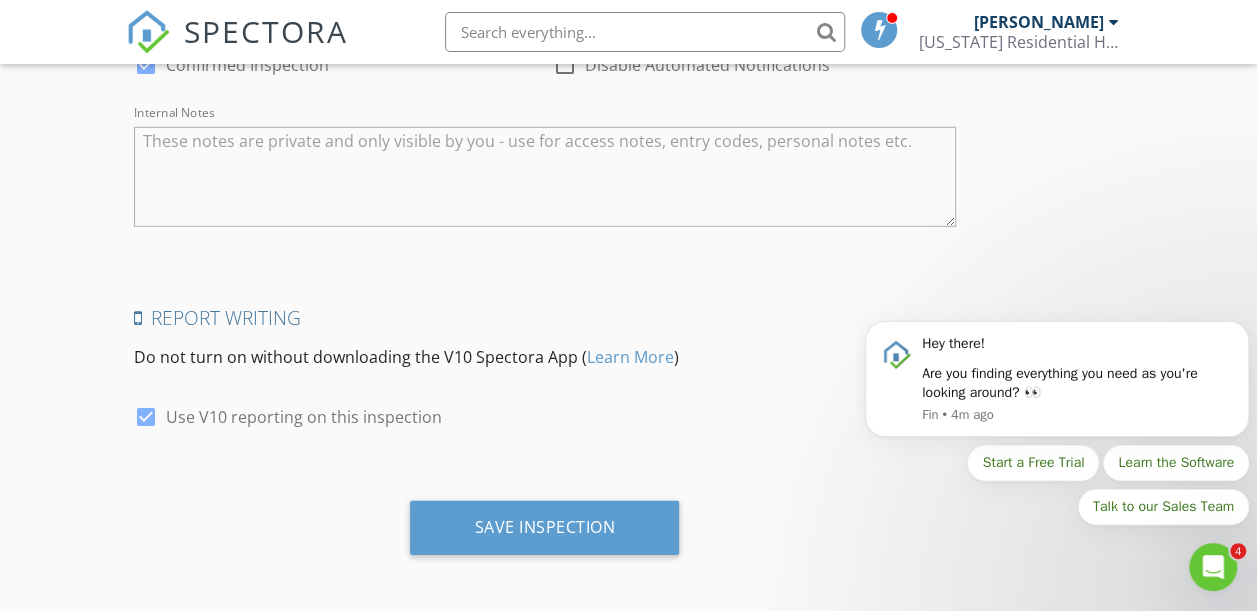 click at bounding box center (146, 417) 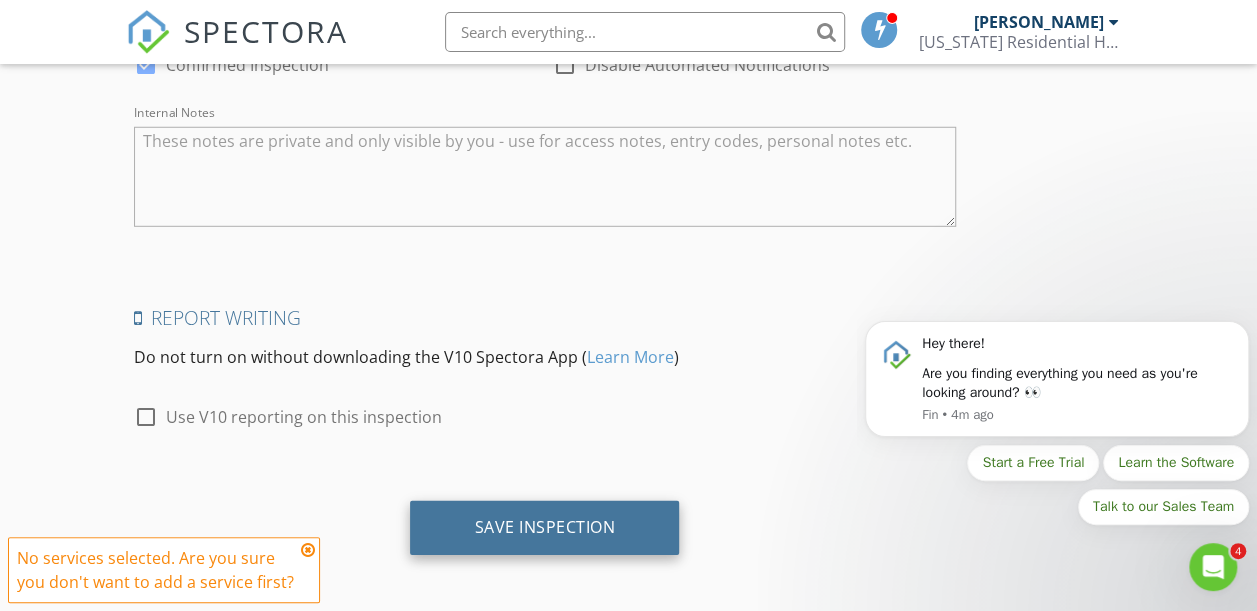 click on "Save Inspection" at bounding box center (544, 527) 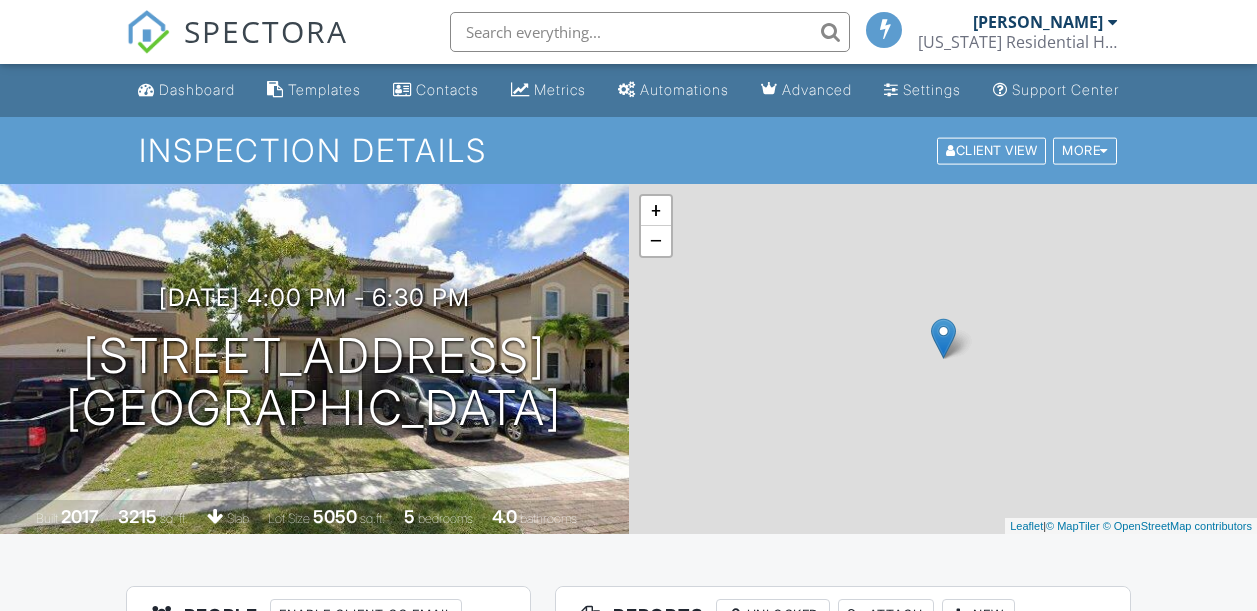 scroll, scrollTop: 0, scrollLeft: 0, axis: both 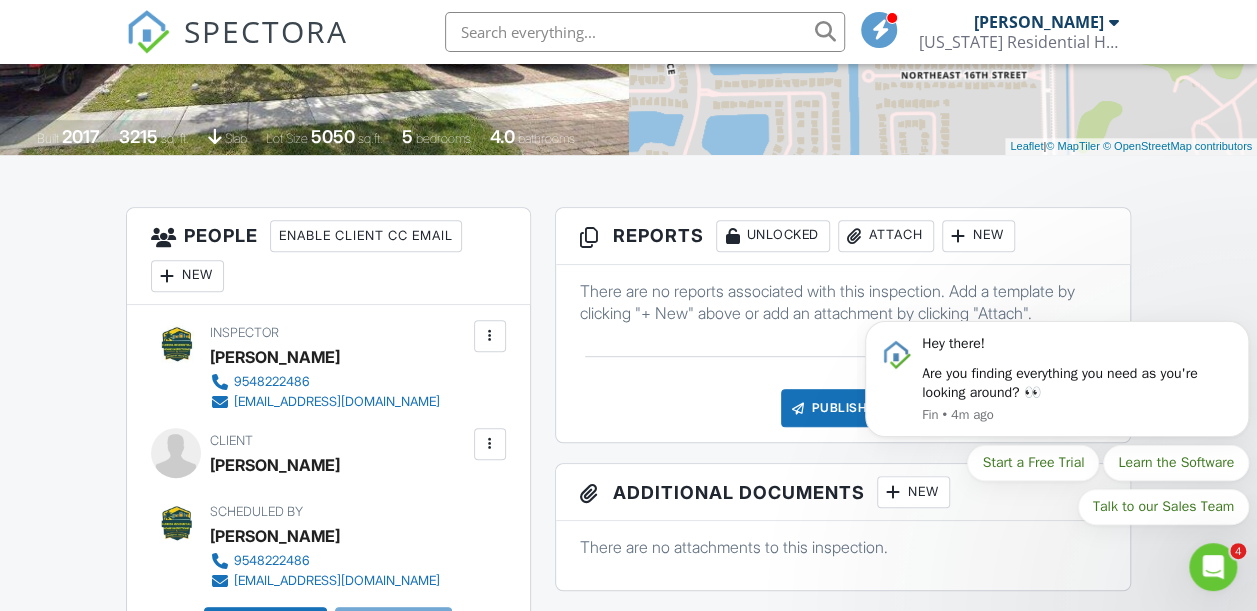click on "Hey there!   Are you finding everything you need as you're looking around? 👀  Fin • 4m ago Start a Free Trial Learn the Software Talk to our Sales Team" at bounding box center [1057, 389] 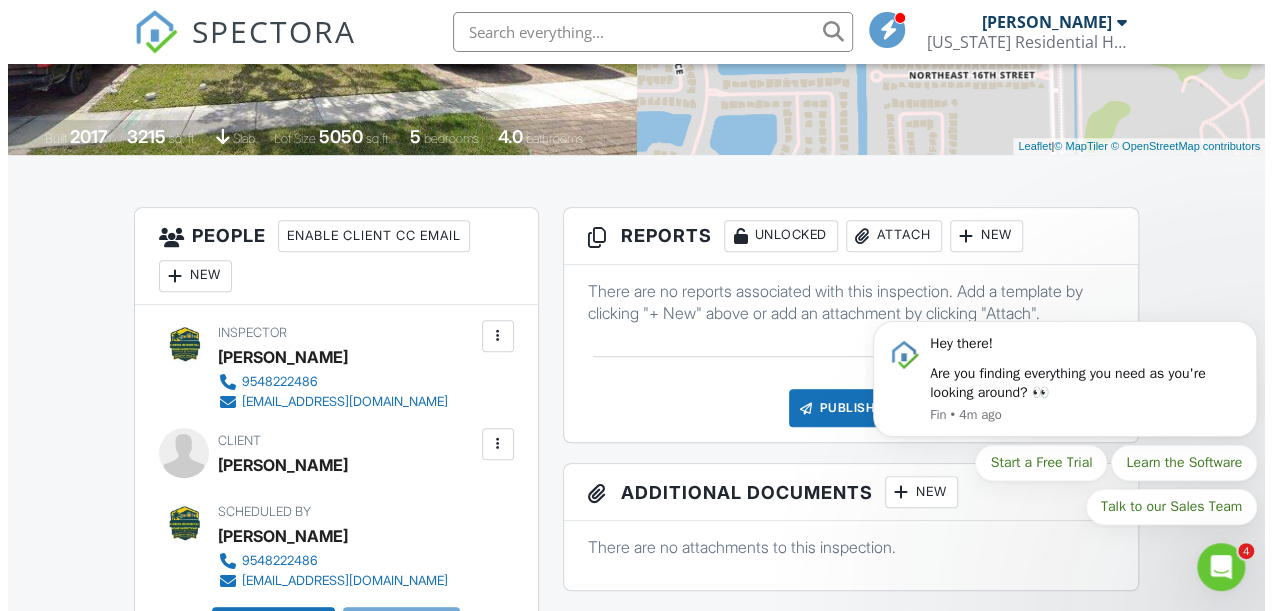 scroll, scrollTop: 0, scrollLeft: 0, axis: both 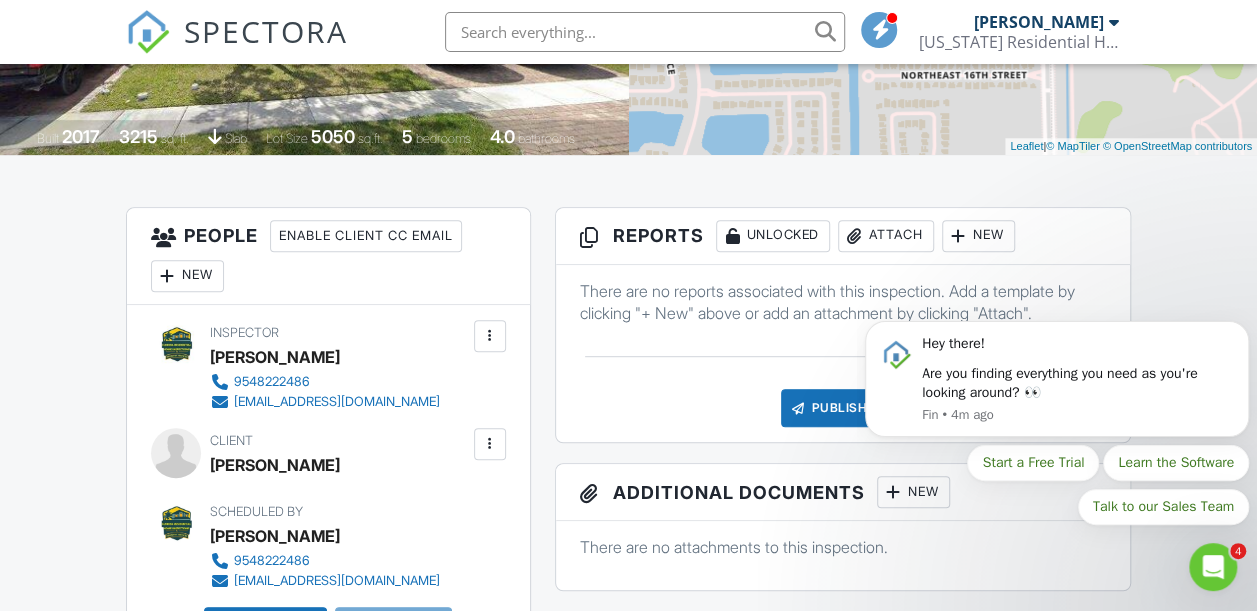 click on "Hey there!   Are you finding everything you need as you're looking around? 👀  Fin • 4m ago Start a Free Trial Learn the Software Talk to our Sales Team" at bounding box center (1057, 385) 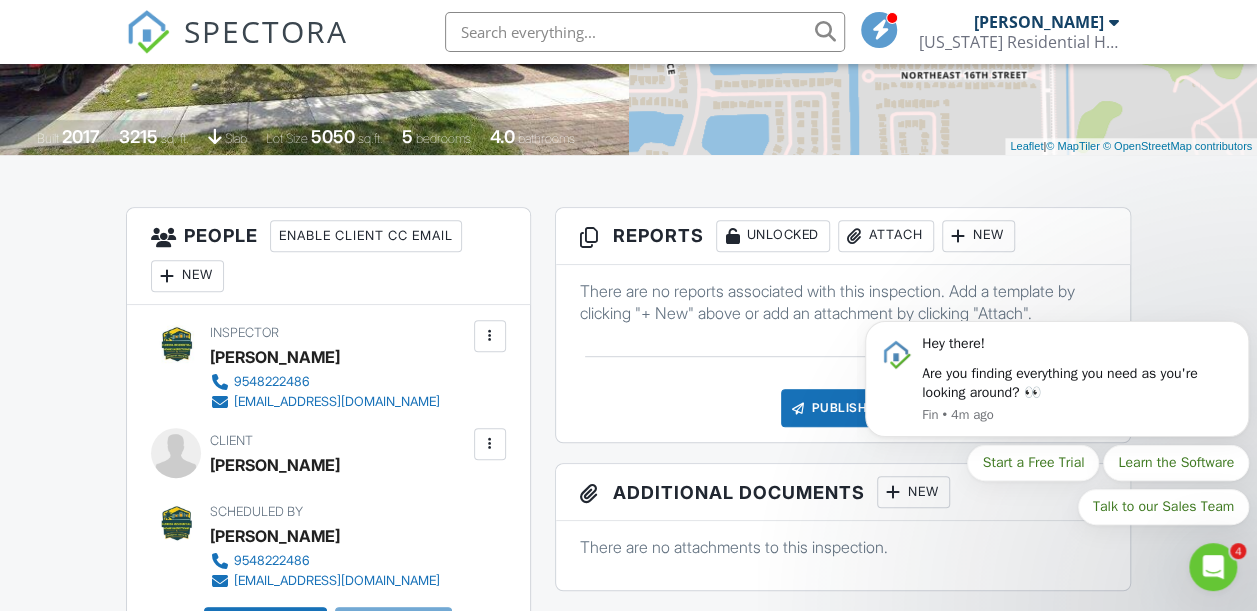 click on "Hey there!   Are you finding everything you need as you're looking around? 👀  Fin • 4m ago Start a Free Trial Learn the Software Talk to our Sales Team" at bounding box center [1057, 385] 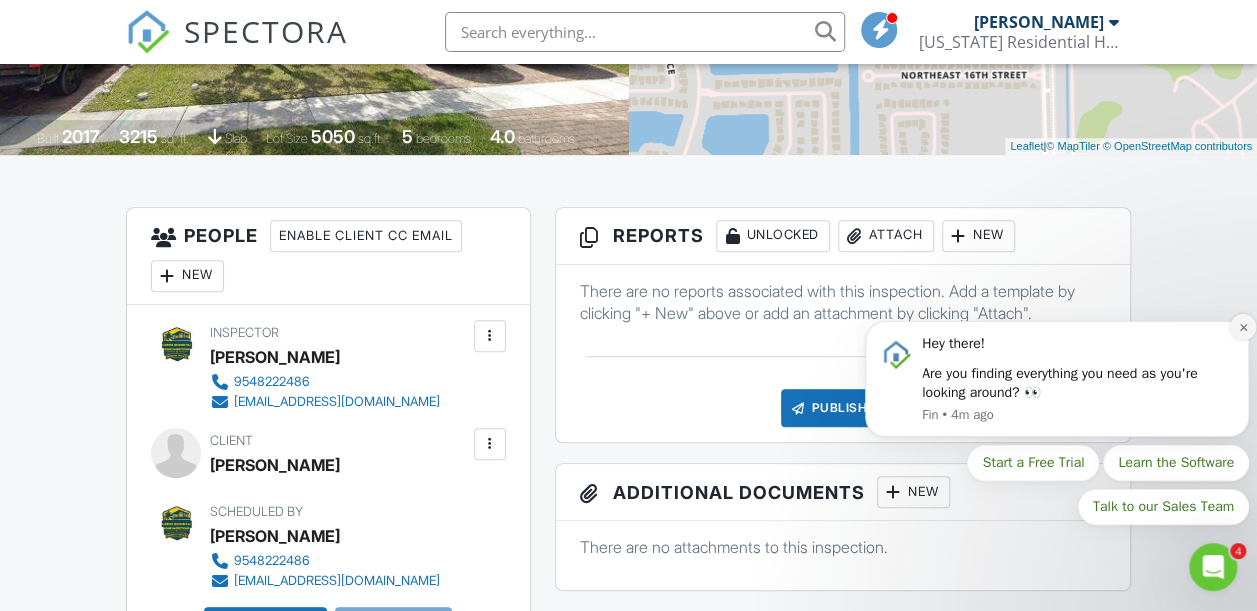 click 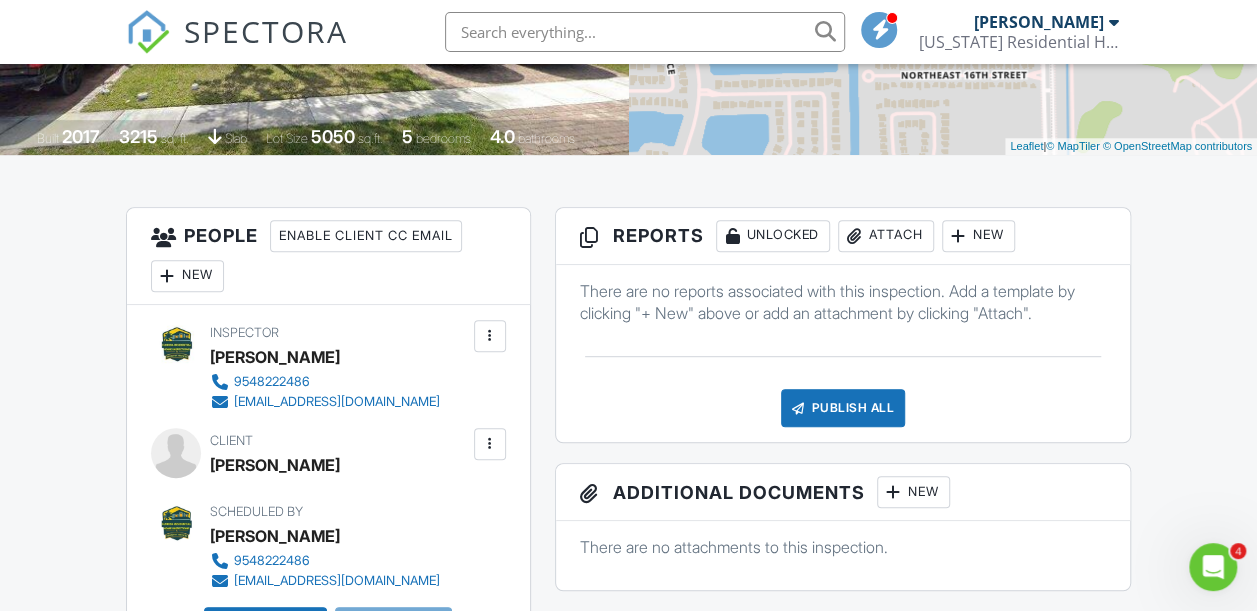 click on "New" at bounding box center [978, 236] 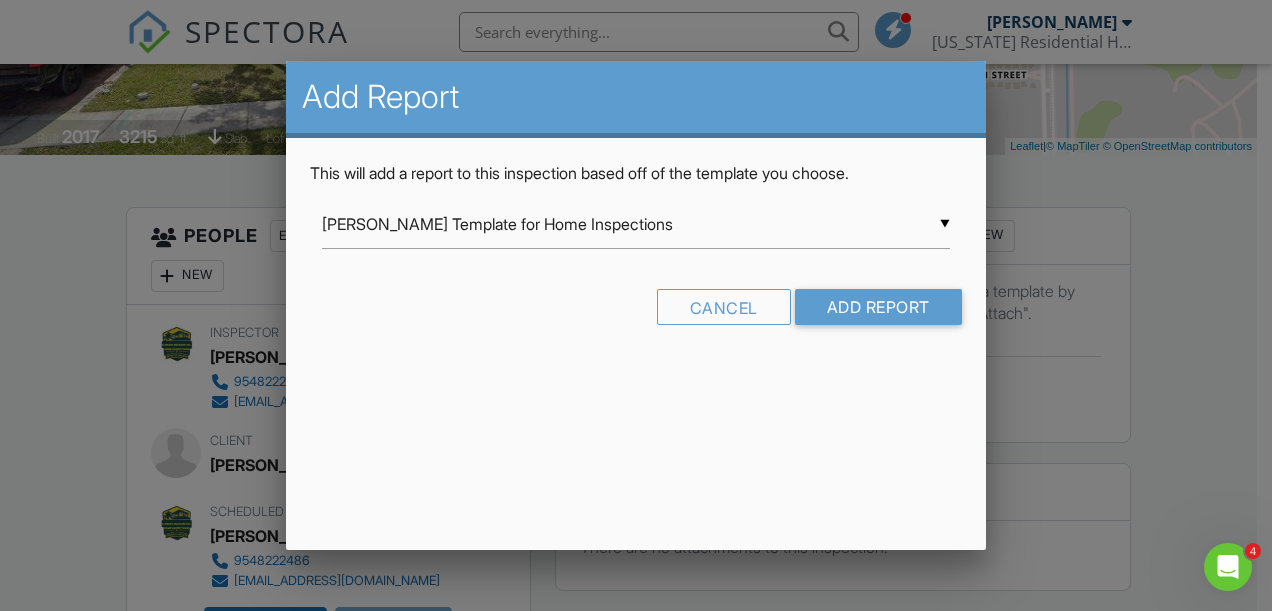 click on "▼ Ben Gromicko's Template for Home Inspections Ben Gromicko's Template for Home Inspections InterNACHI Residential  InterNACHI Residential Template Room-by-Room Residential Template Florida Citizens 4-Point Inspection Form Florida Uniform Mitigation Verification Inspection Form  Ben Gromicko's Template for Home Inspections
InterNACHI Residential
InterNACHI Residential Template
Room-by-Room Residential Template
Florida Citizens 4-Point Inspection Form
Florida Uniform Mitigation Verification Inspection Form" at bounding box center [636, 224] 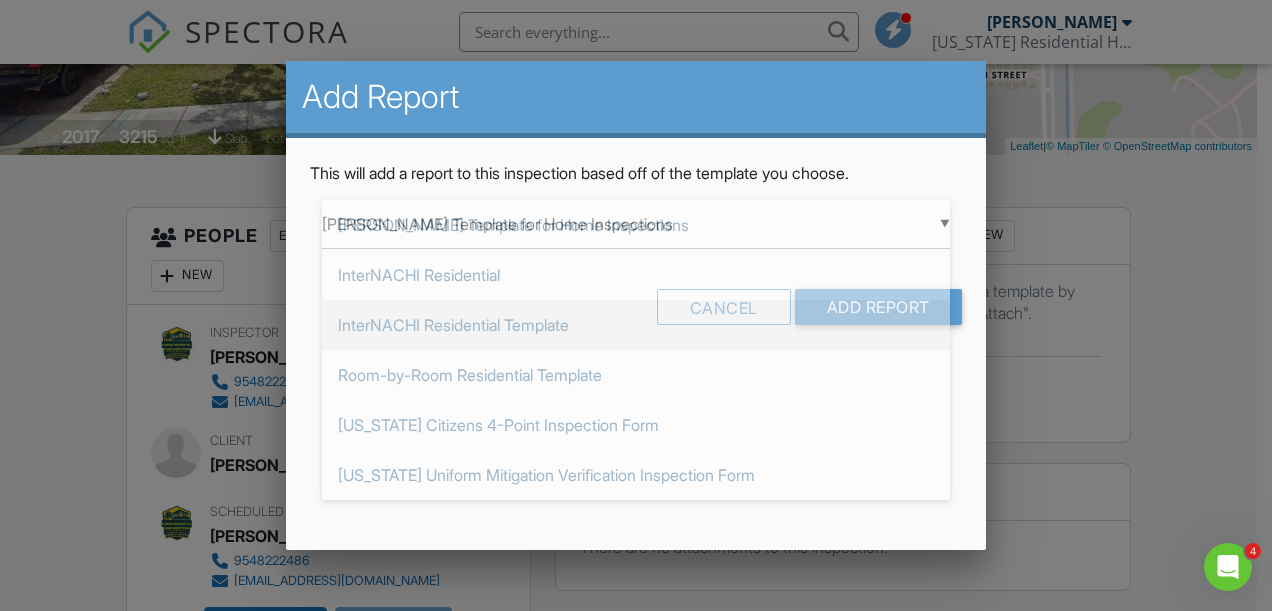 click on "InterNACHI Residential Template" at bounding box center (636, 325) 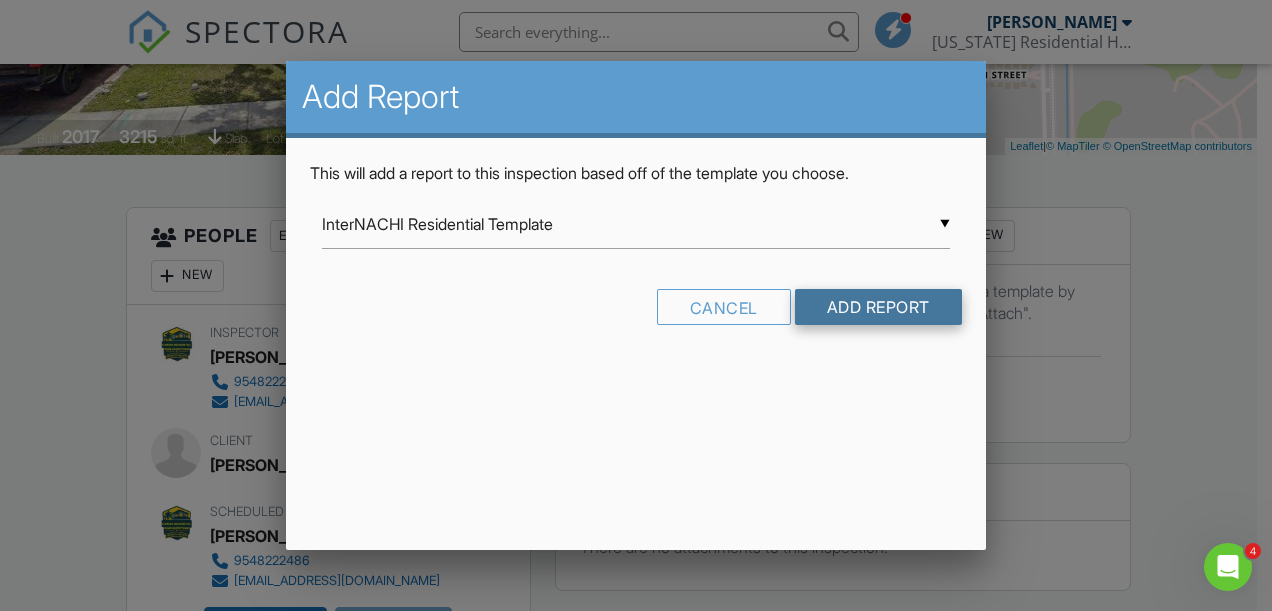 click on "Add Report" at bounding box center [878, 307] 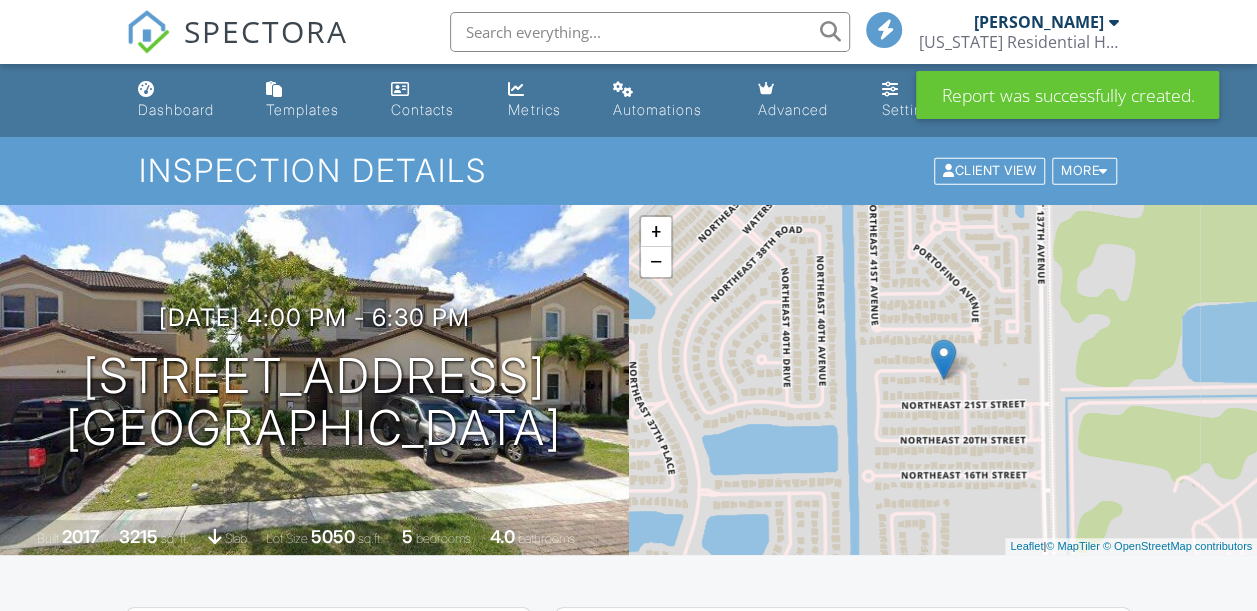 scroll, scrollTop: 500, scrollLeft: 0, axis: vertical 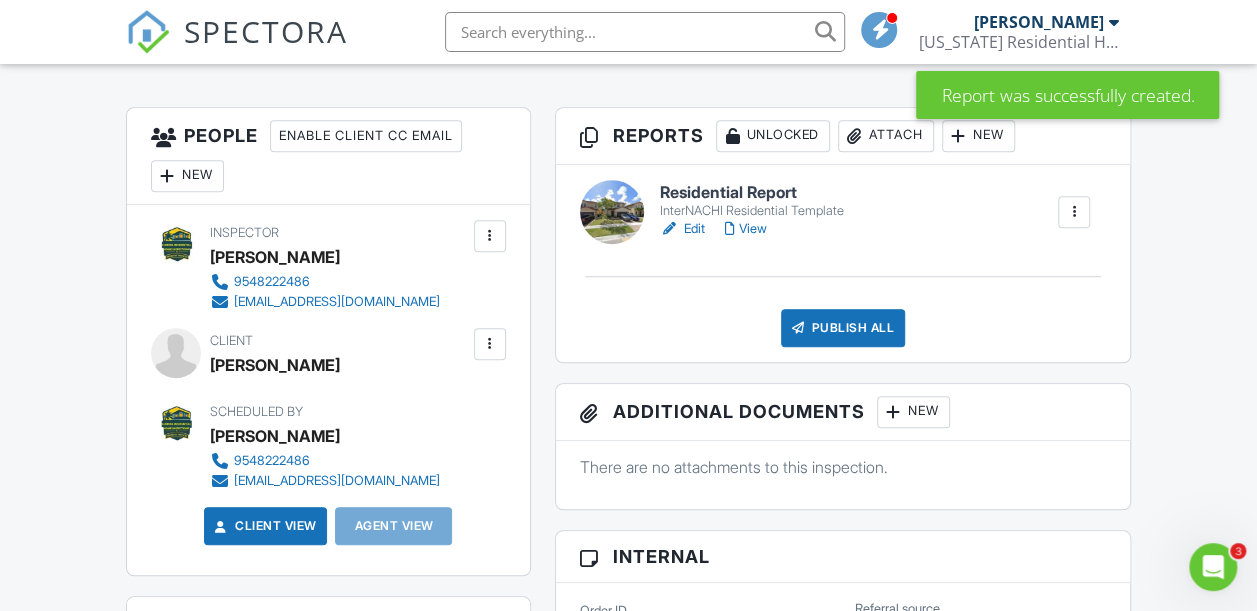 click on "Residential Report" at bounding box center [752, 193] 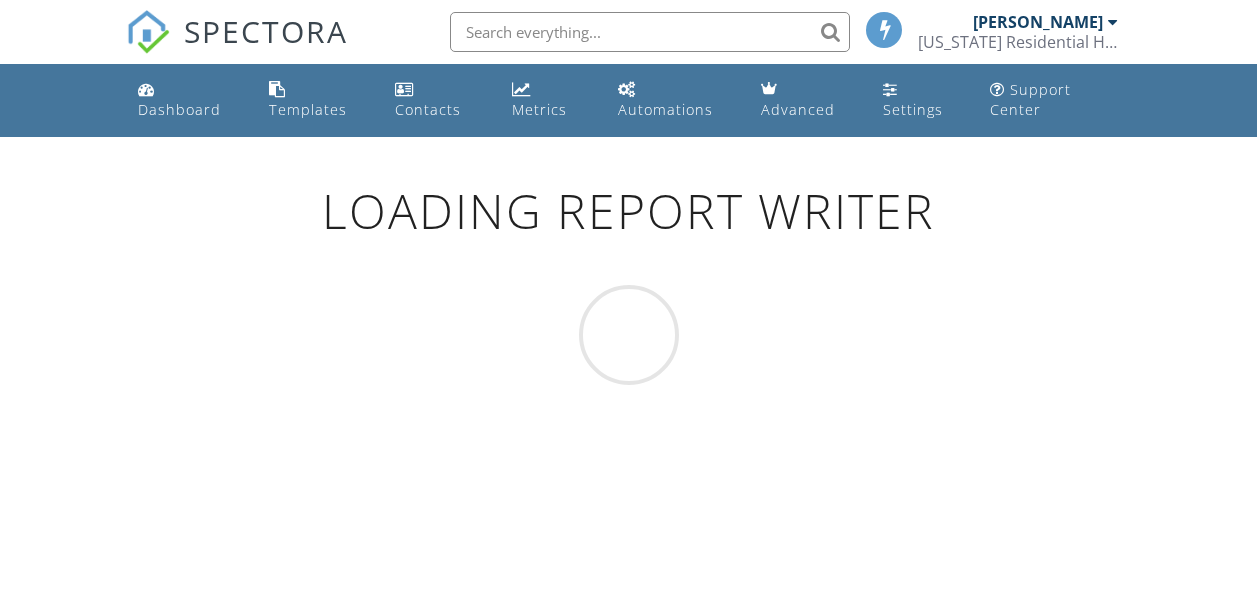 scroll, scrollTop: 0, scrollLeft: 0, axis: both 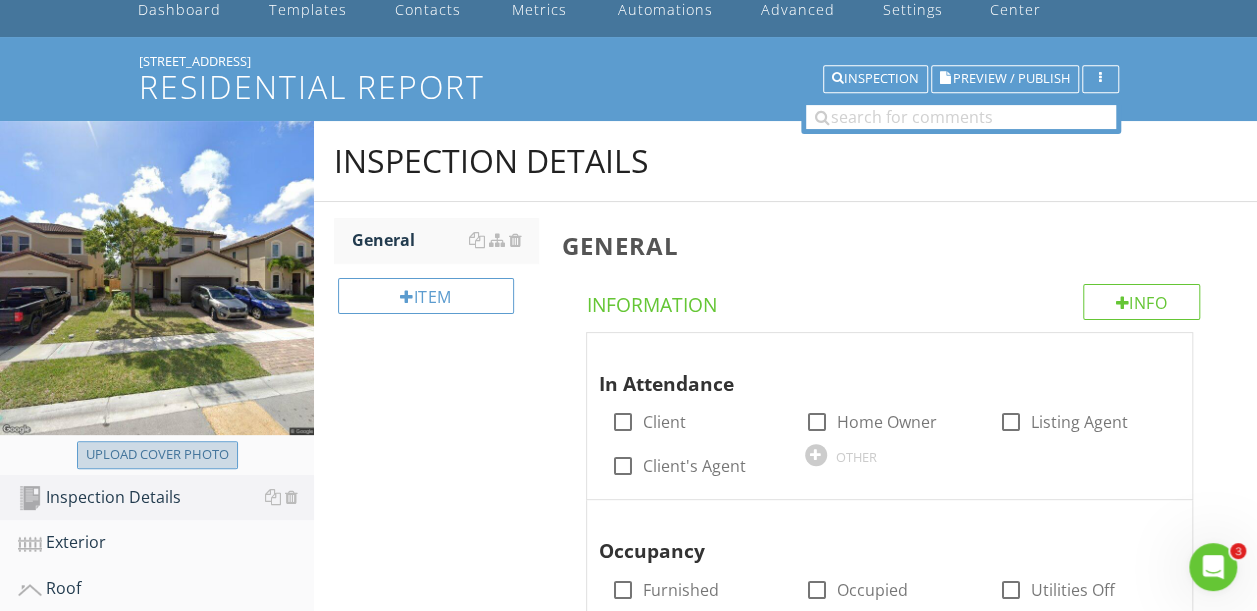 click on "Upload cover photo" at bounding box center (157, 455) 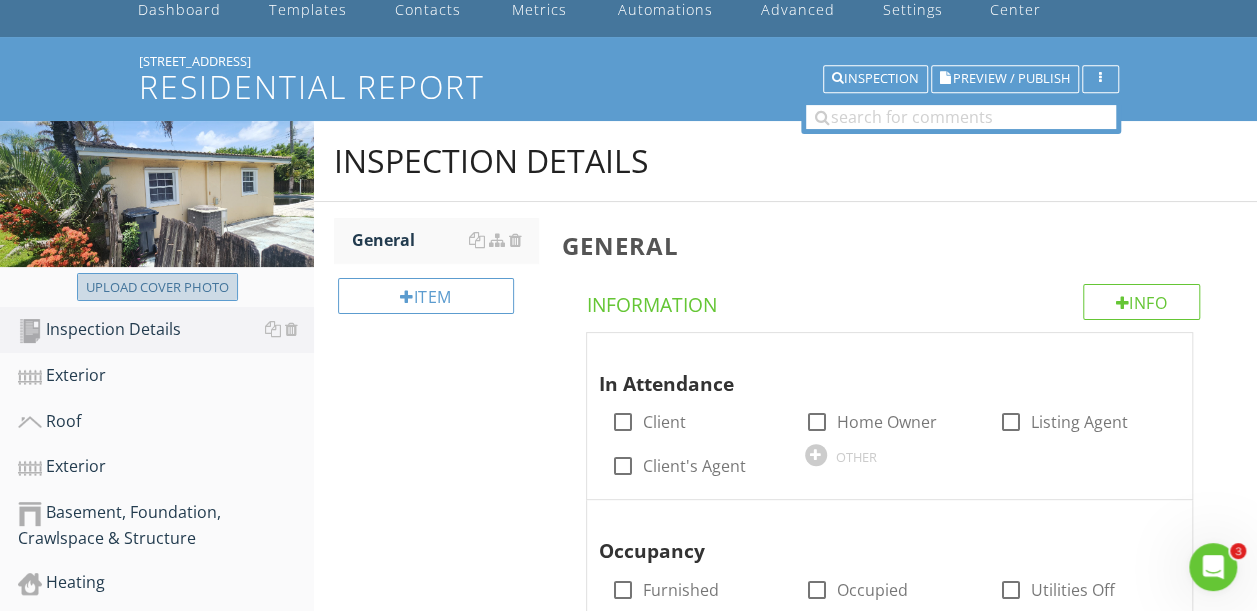 click on "Upload cover photo" at bounding box center (157, 288) 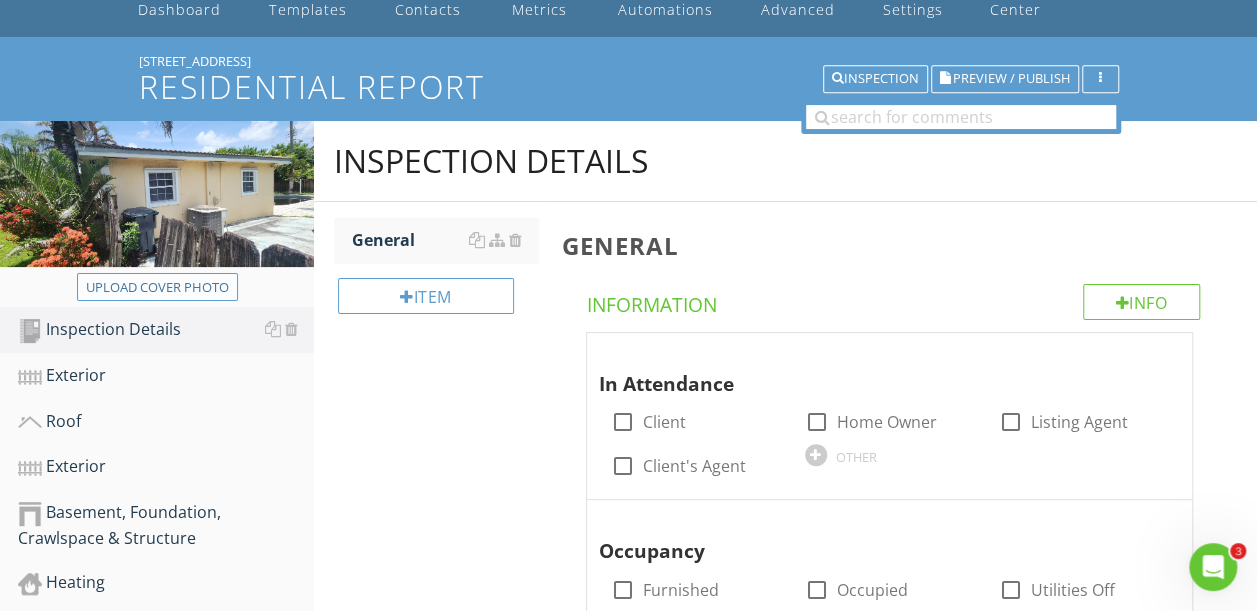 type on "C:\fakepath\20250711_160426.jpg" 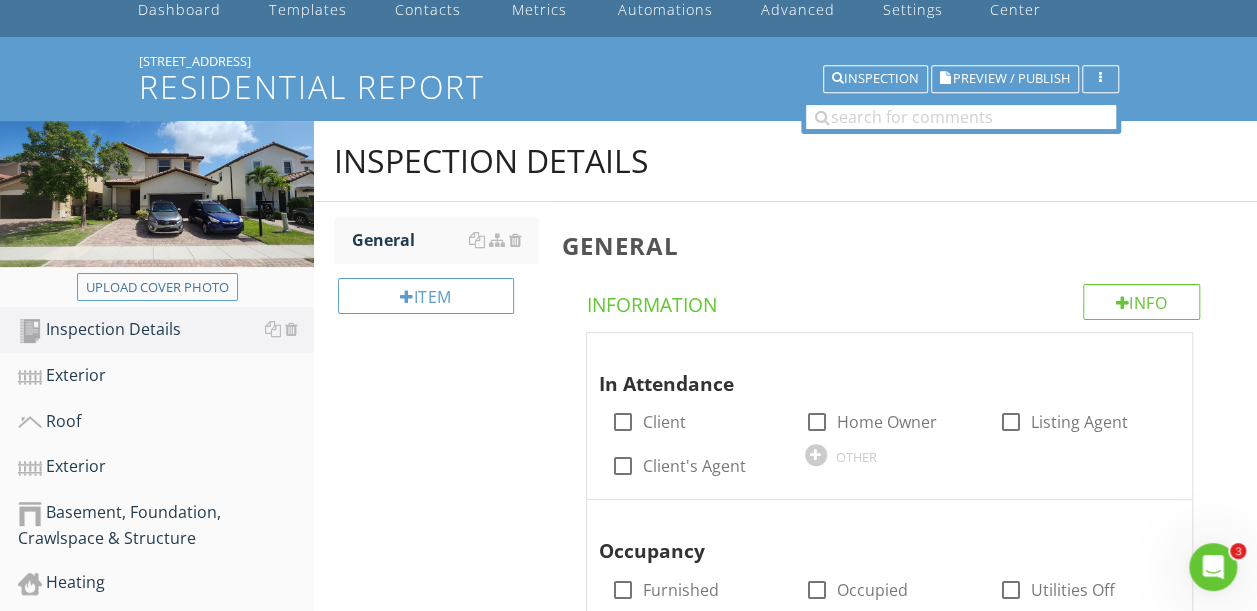 click on "Information" at bounding box center [893, 301] 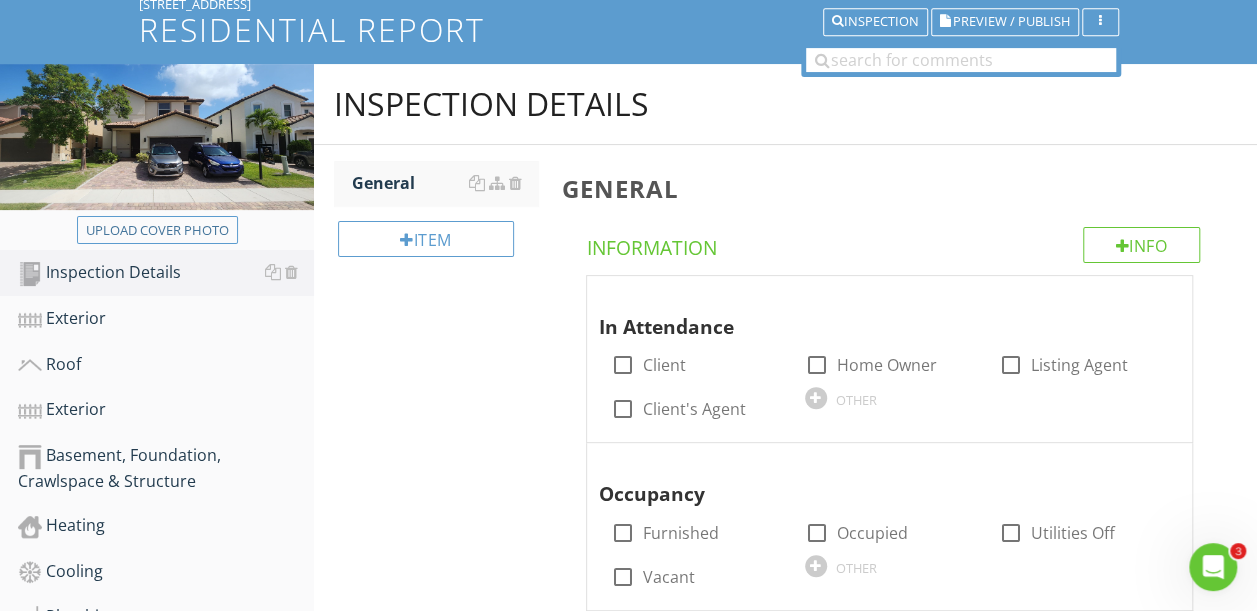 scroll, scrollTop: 200, scrollLeft: 0, axis: vertical 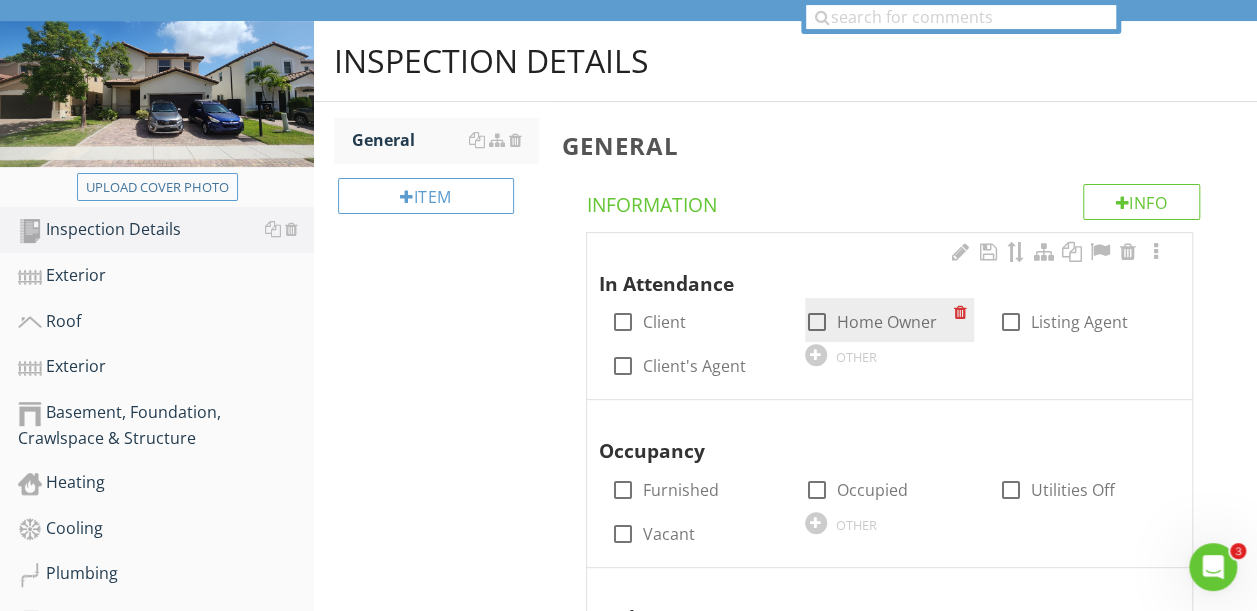 click at bounding box center [817, 322] 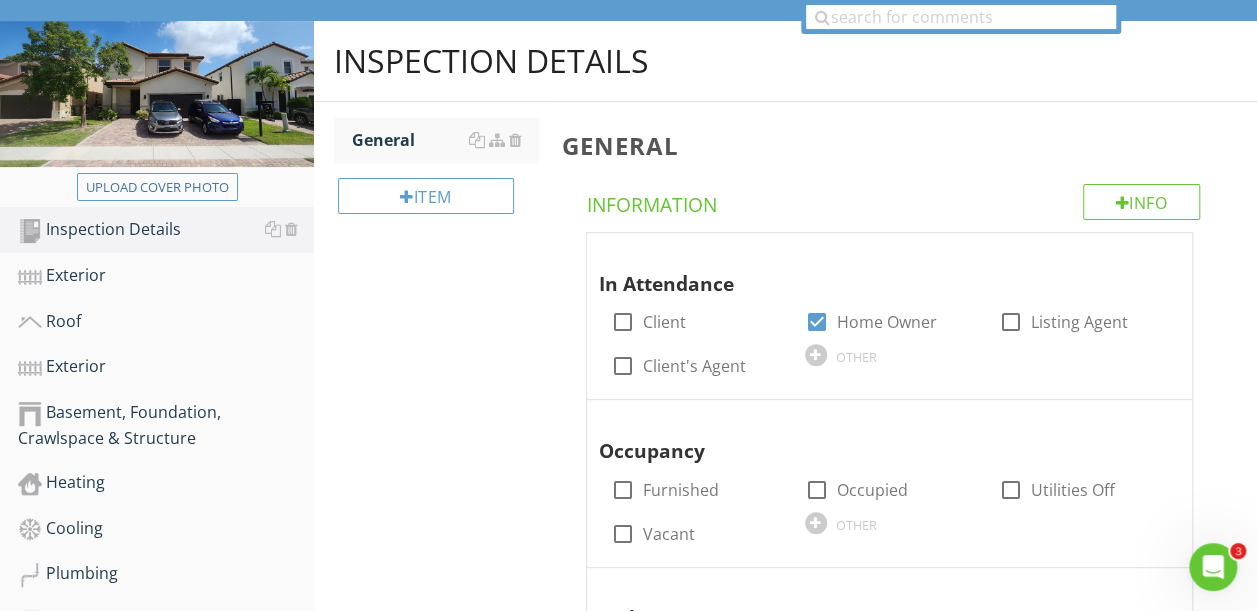 click on "Inspection Details
General
Item
General
Info
Information
In Attendance
check_box_outline_blank Client   check_box Home Owner   check_box_outline_blank Listing Agent   check_box_outline_blank Client's Agent         OTHER
Occupancy
check_box_outline_blank Furnished   check_box_outline_blank Occupied   check_box_outline_blank Utilities Off   check_box_outline_blank Vacant         OTHER
Style
check_box_outline_blank Multi-level   check_box_outline_blank Colonial   check_box_outline_blank Victorian   check_box_outline_blank Manufactured   check_box_outline_blank Ranch   check_box_outline_blank Modular   check_box_outline_blank" at bounding box center [785, 866] 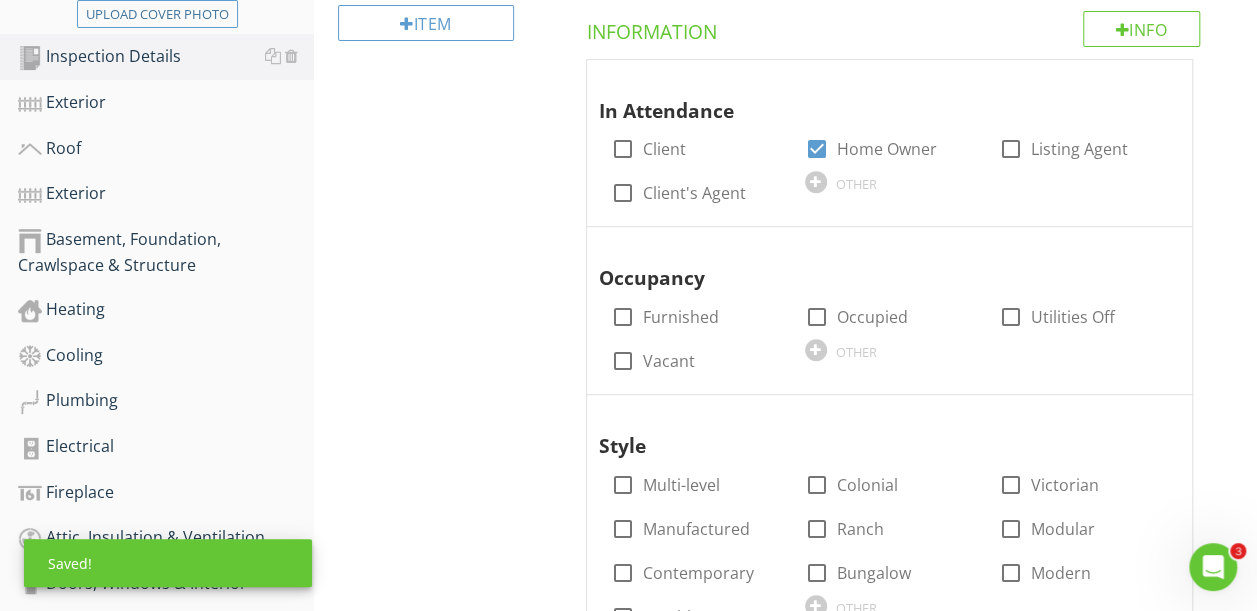 scroll, scrollTop: 400, scrollLeft: 0, axis: vertical 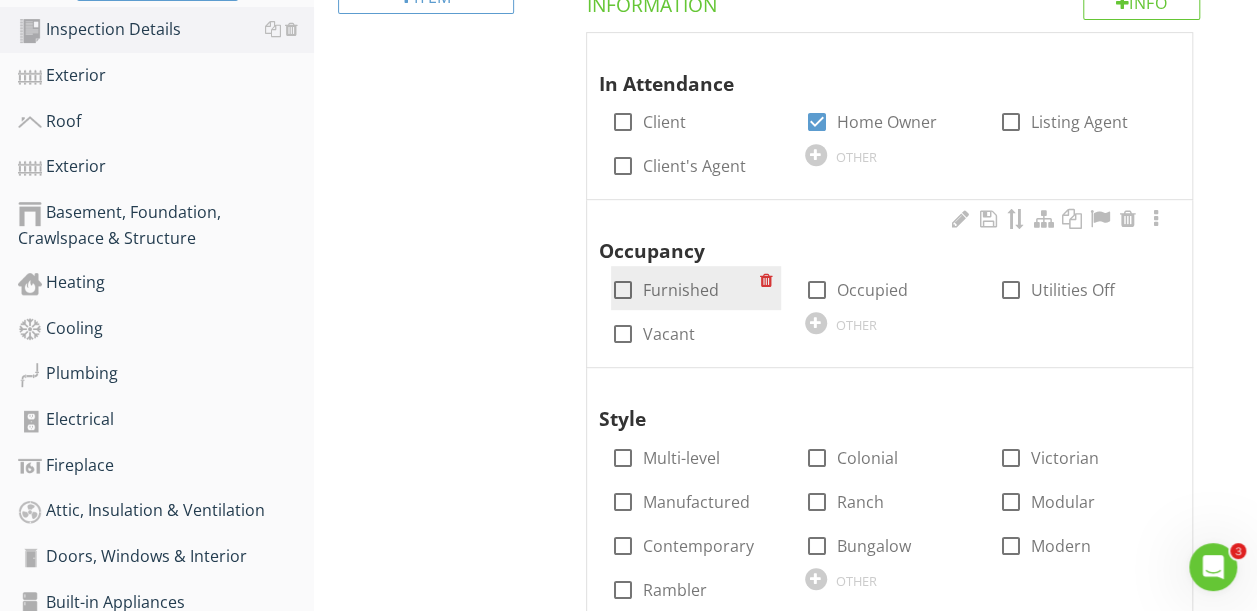 click at bounding box center [623, 290] 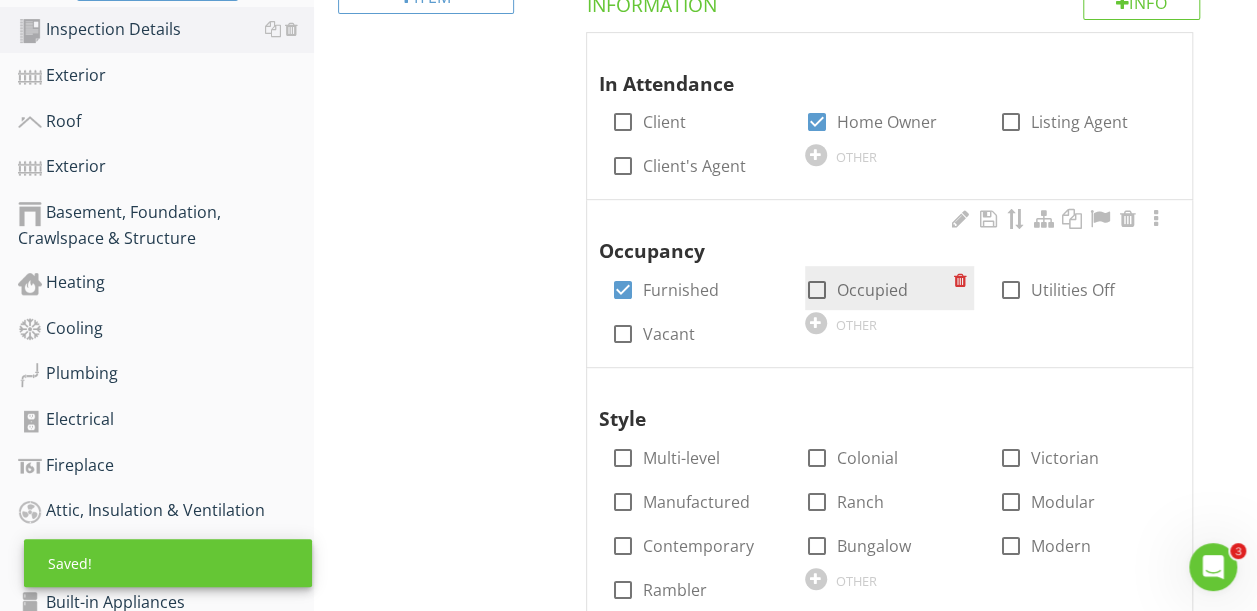 click at bounding box center (817, 290) 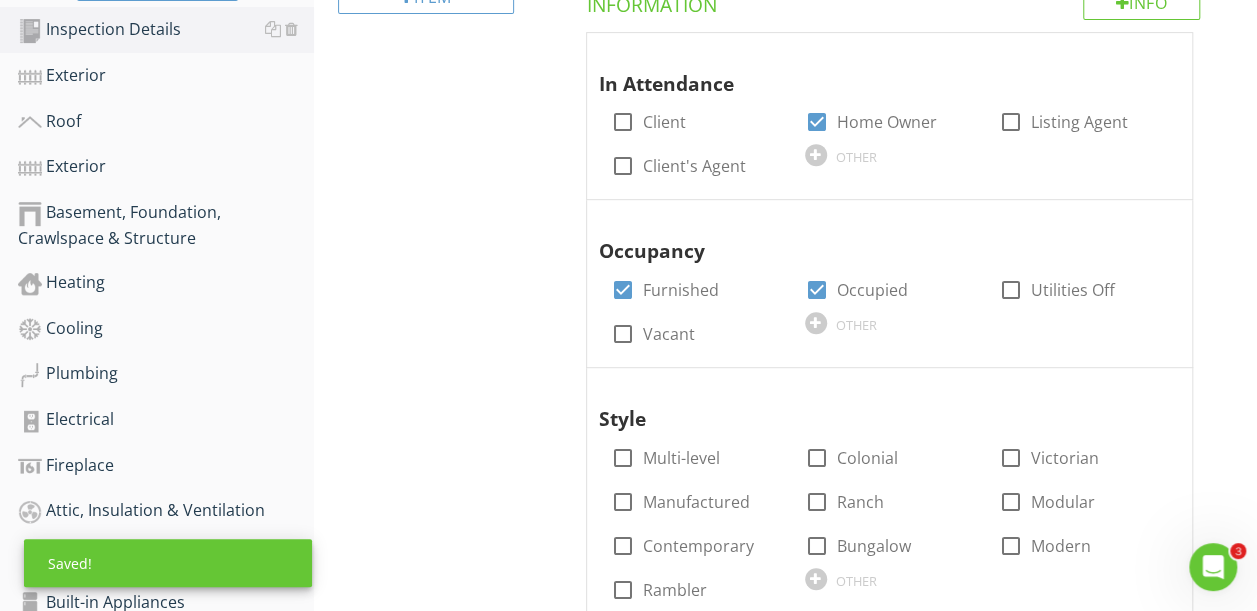 click on "Inspection Details
General
Item
General
Info
Information
In Attendance
check_box_outline_blank Client   check_box Home Owner   check_box_outline_blank Listing Agent   check_box_outline_blank Client's Agent         OTHER
Occupancy
check_box Furnished   check_box Occupied   check_box_outline_blank Utilities Off   check_box_outline_blank Vacant         OTHER
Style
check_box_outline_blank Multi-level   check_box_outline_blank Colonial   check_box_outline_blank Victorian   check_box_outline_blank Manufactured   check_box_outline_blank Ranch   check_box_outline_blank Modular   check_box_outline_blank Contemporary   Bungalow   Modern" at bounding box center [785, 666] 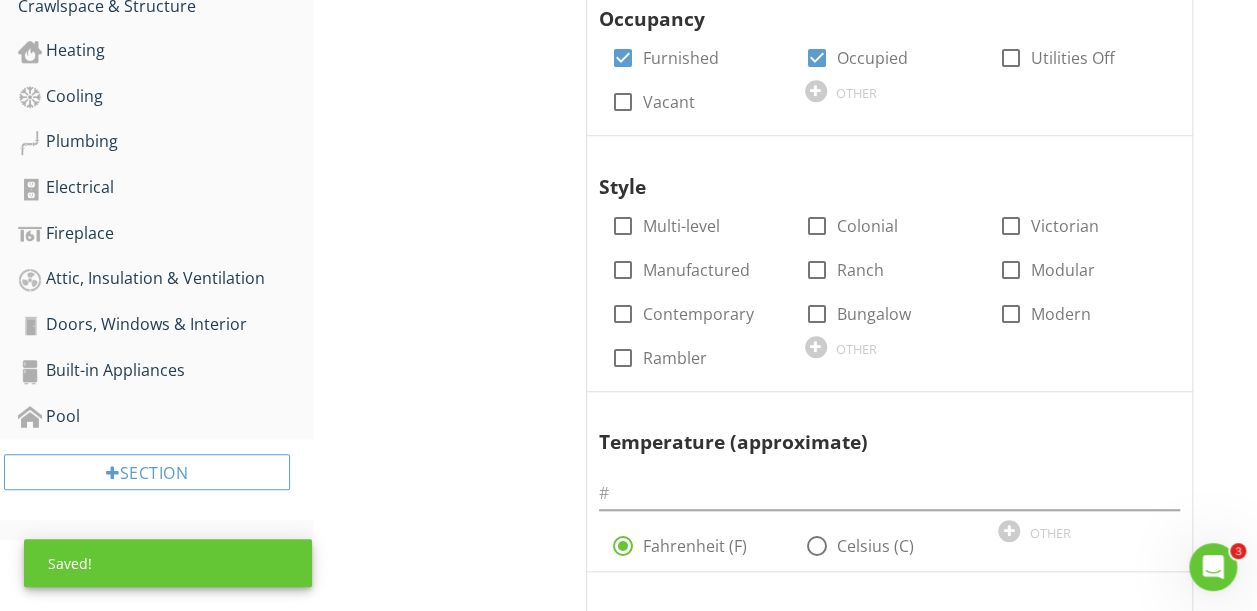 scroll, scrollTop: 700, scrollLeft: 0, axis: vertical 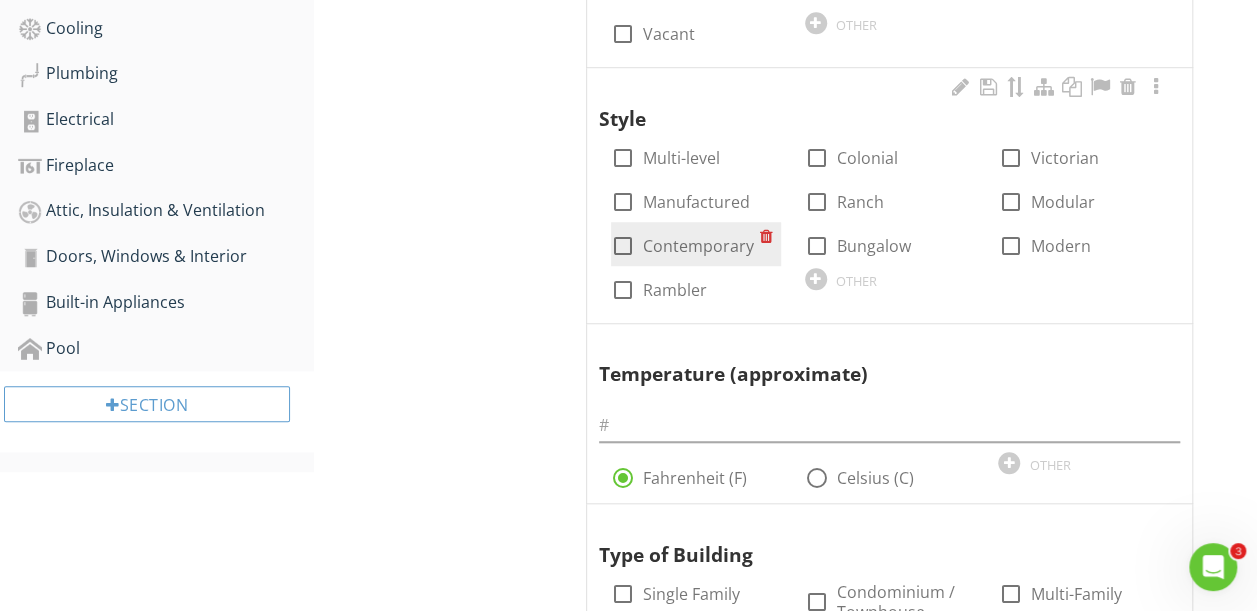 click at bounding box center (623, 246) 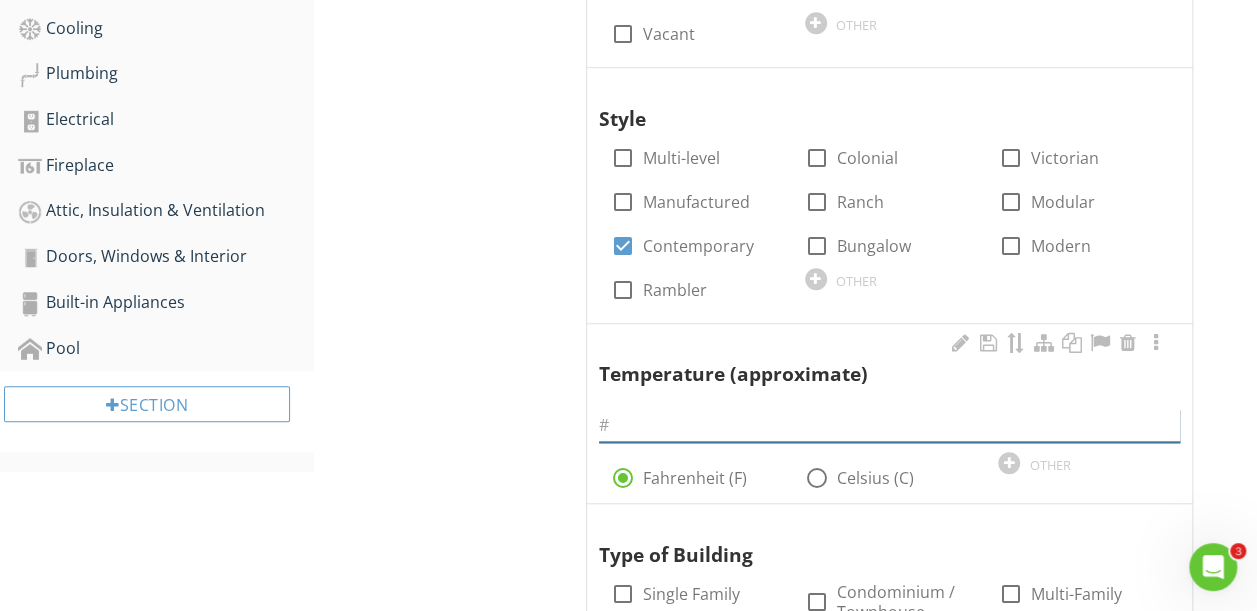 click at bounding box center [889, 425] 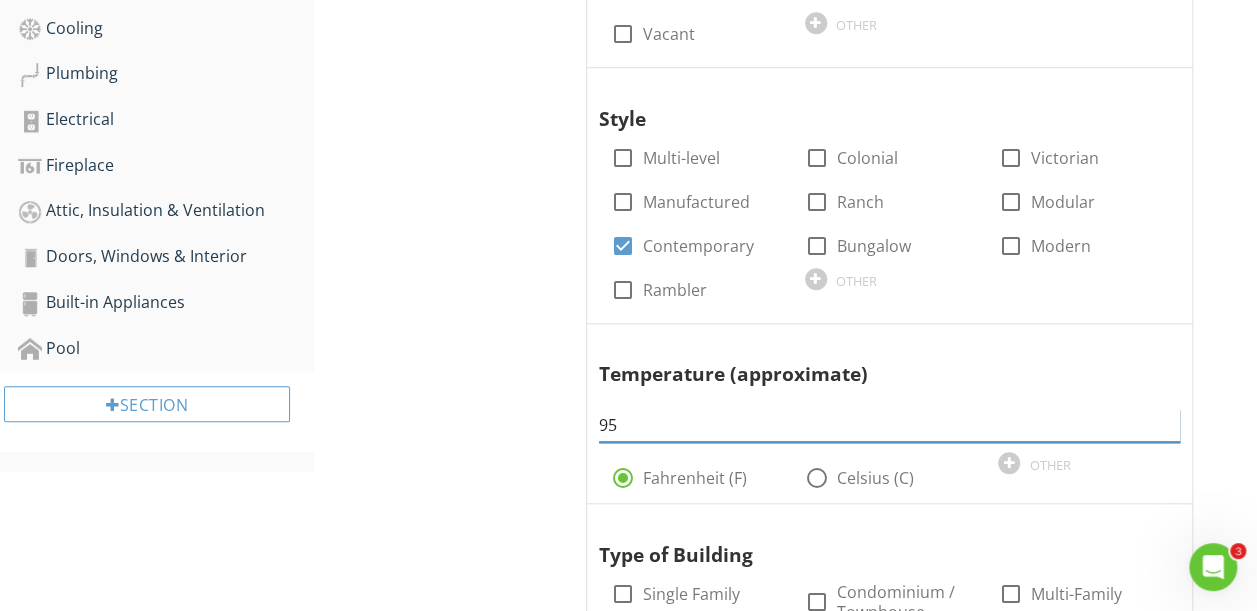type on "95" 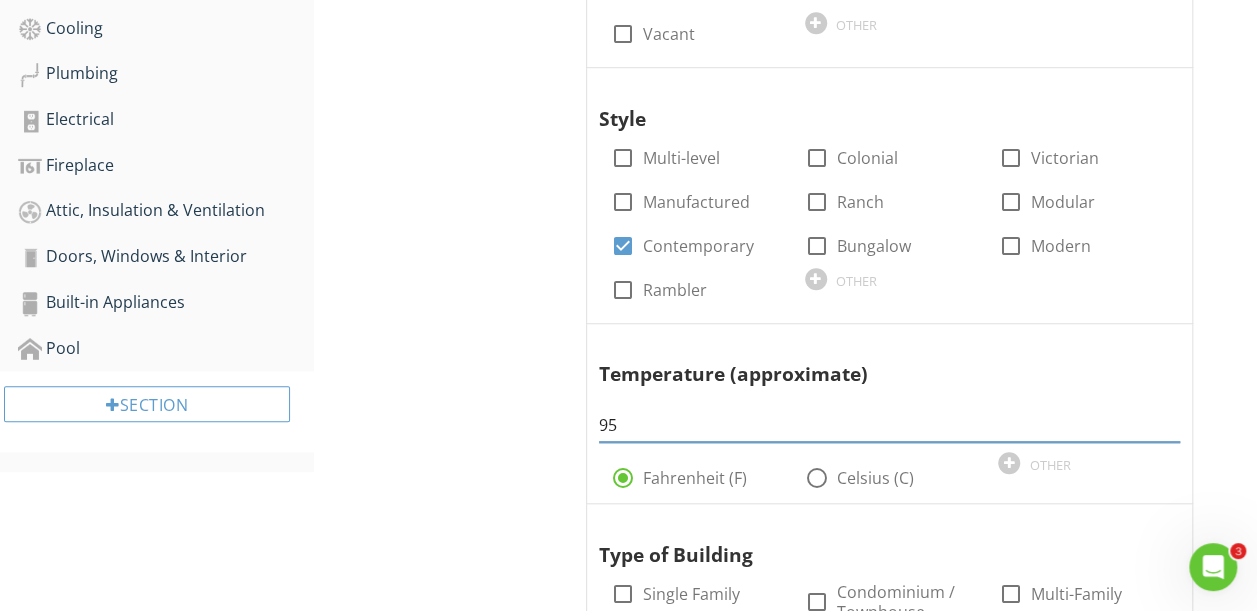 click on "Inspection Details
General
Item
General
Info
Information
In Attendance
check_box_outline_blank Client   check_box Home Owner   check_box_outline_blank Listing Agent   check_box_outline_blank Client's Agent         OTHER
Occupancy
check_box Furnished   check_box Occupied   check_box_outline_blank Utilities Off   check_box_outline_blank Vacant         OTHER
Style
check_box_outline_blank Multi-level   check_box_outline_blank Colonial   check_box_outline_blank Victorian   check_box_outline_blank Manufactured   check_box_outline_blank Ranch   check_box_outline_blank Modular   check_box Contemporary   check_box_outline_blank Bungalow" at bounding box center [785, 366] 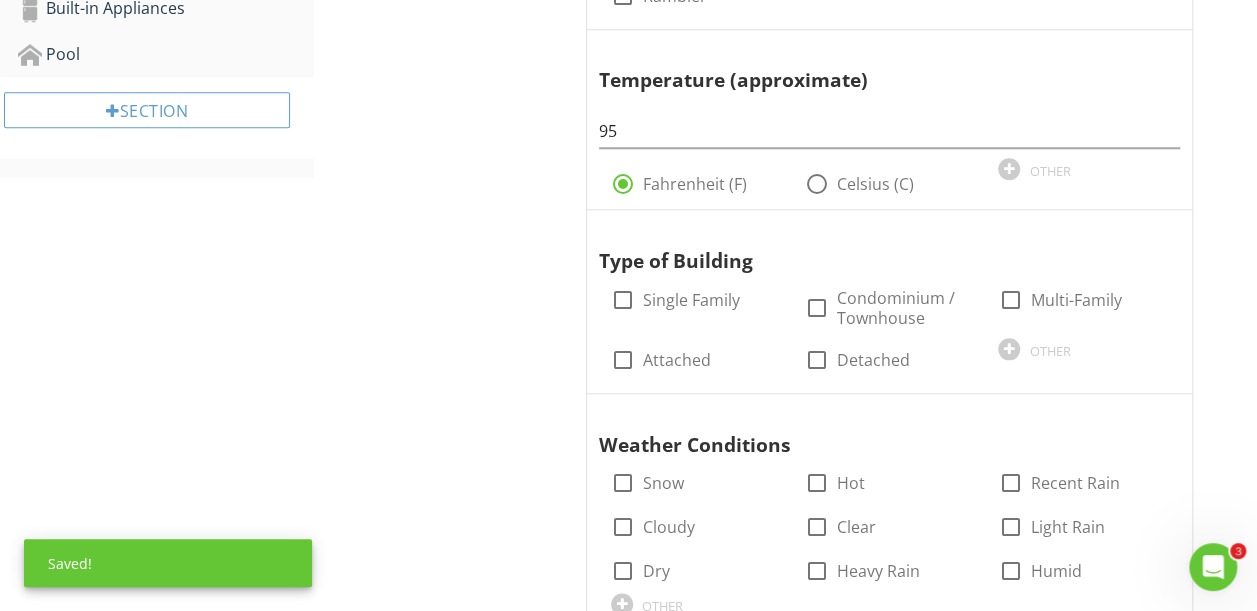 scroll, scrollTop: 1000, scrollLeft: 0, axis: vertical 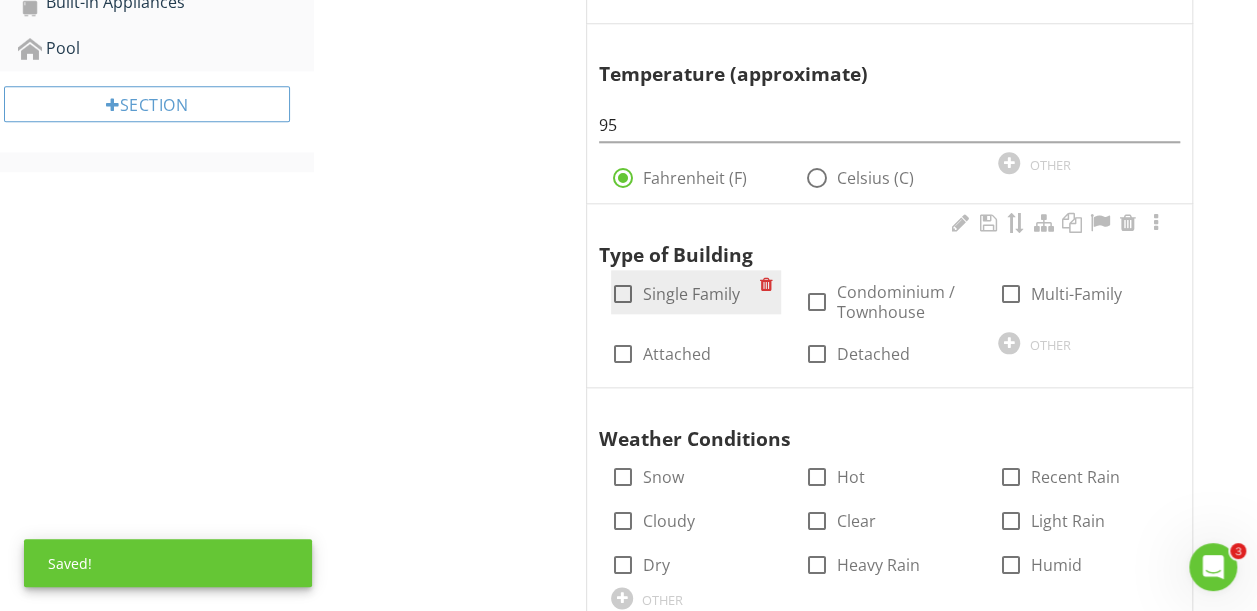 click at bounding box center [623, 294] 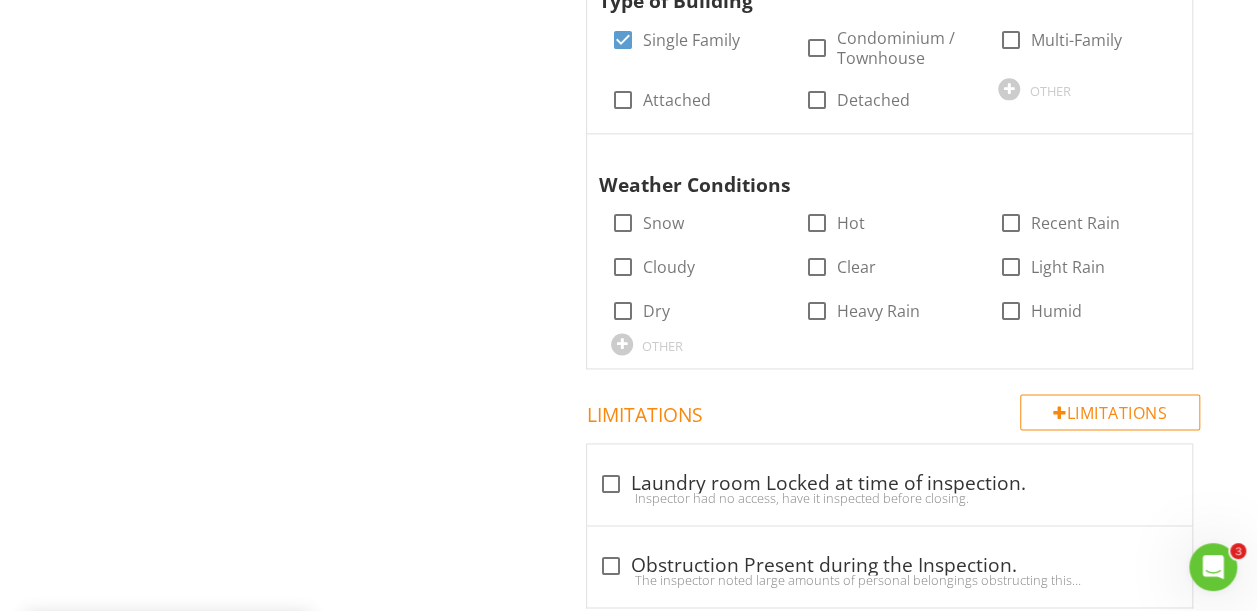 scroll, scrollTop: 1296, scrollLeft: 0, axis: vertical 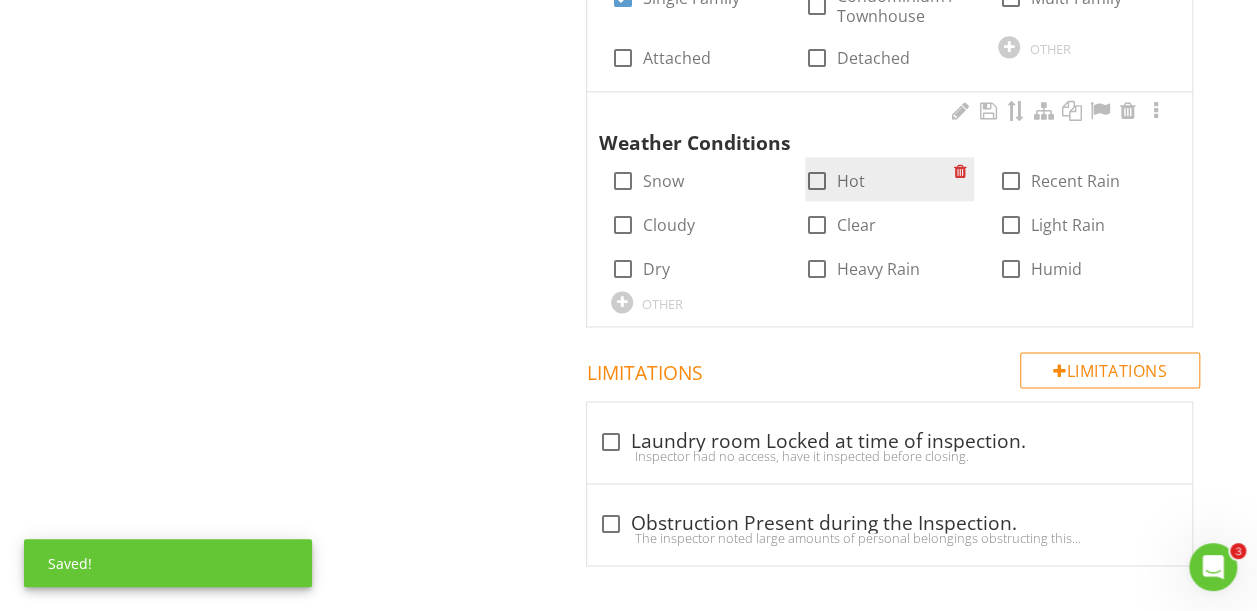 click at bounding box center (817, 181) 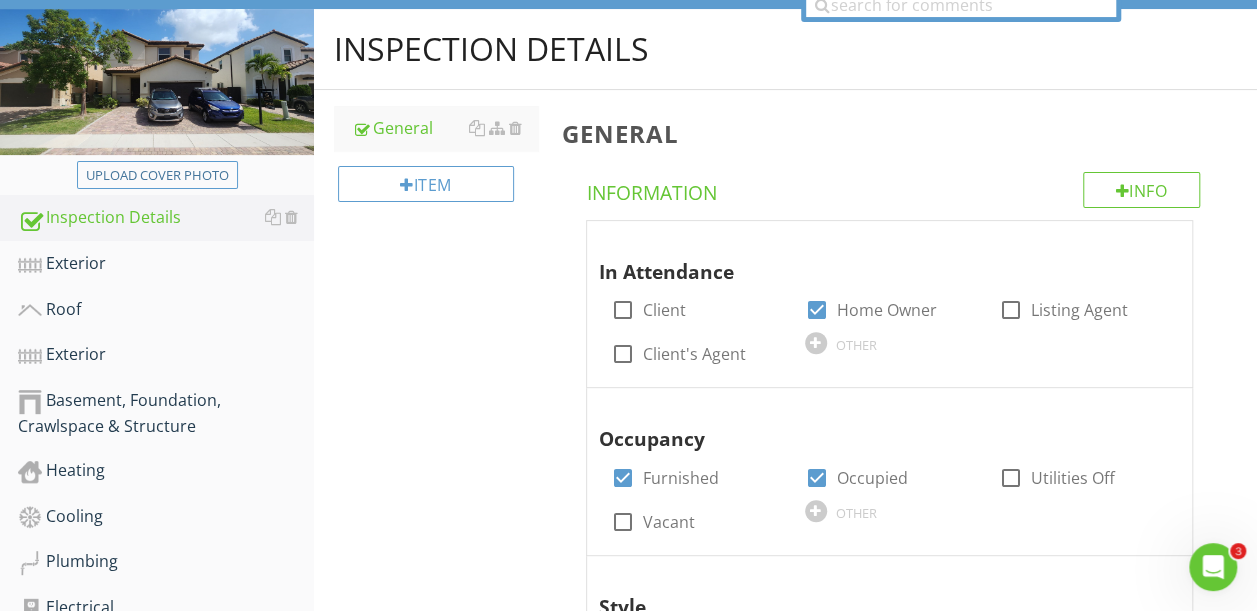 scroll, scrollTop: 196, scrollLeft: 0, axis: vertical 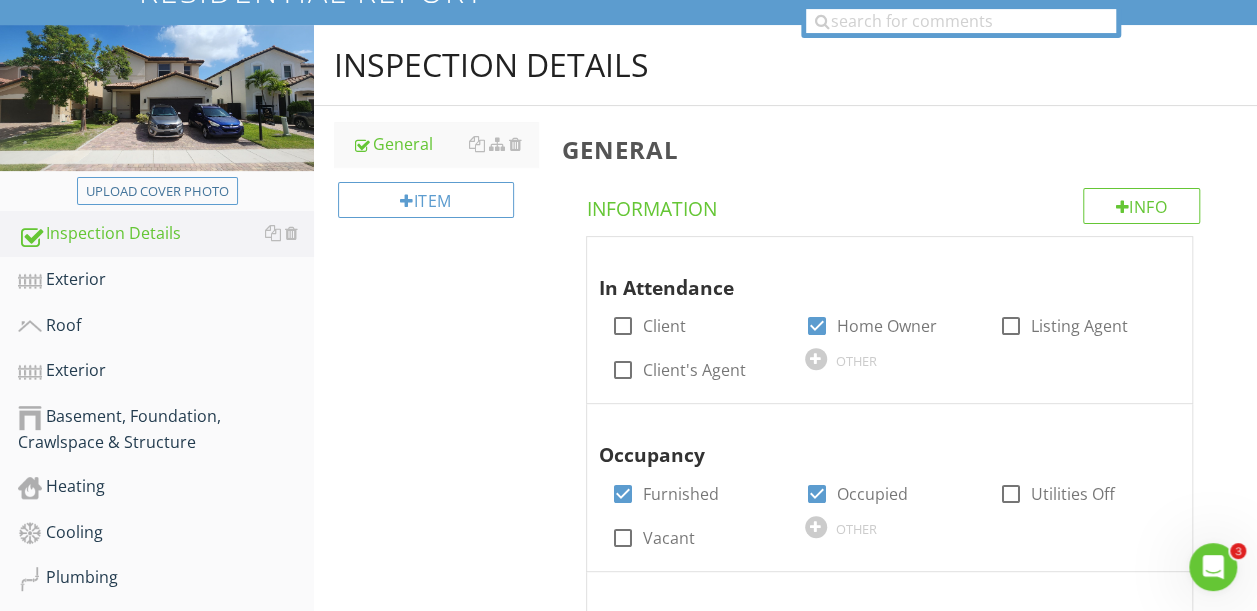 click on "Inspection Details
General
Item
General
Info
Information
In Attendance
check_box_outline_blank Client   check_box Home Owner   check_box_outline_blank Listing Agent   check_box_outline_blank Client's Agent         OTHER
Occupancy
check_box Furnished   check_box Occupied   check_box_outline_blank Utilities Off   check_box_outline_blank Vacant         OTHER
Style
check_box_outline_blank Multi-level   check_box_outline_blank Colonial   check_box_outline_blank Victorian   check_box_outline_blank Manufactured   check_box_outline_blank Ranch   check_box_outline_blank Modular   check_box Contemporary   check_box_outline_blank Bungalow" at bounding box center (785, 870) 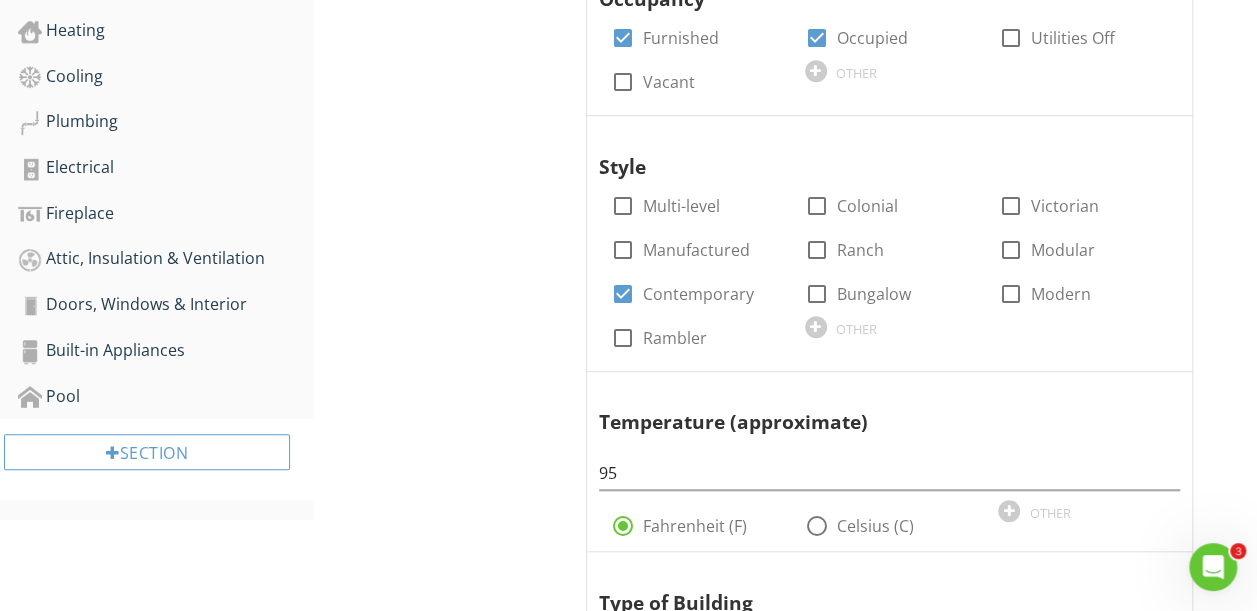 scroll, scrollTop: 696, scrollLeft: 0, axis: vertical 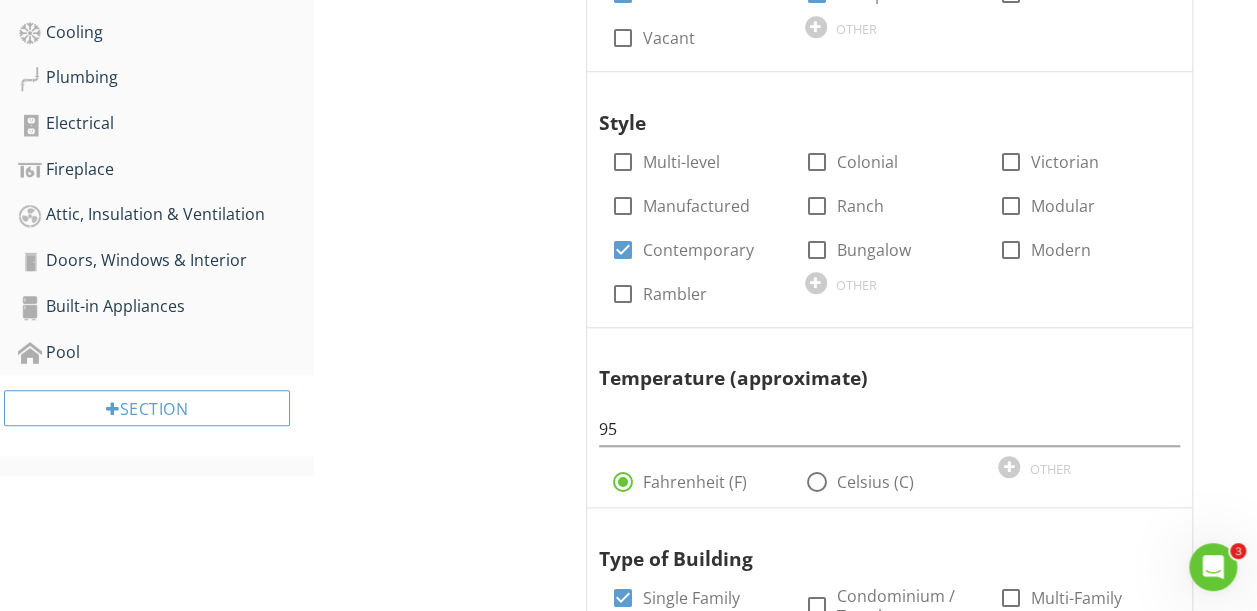 click on "Inspection Details
General
Item
General
Info
Information
In Attendance
check_box_outline_blank Client   check_box Home Owner   check_box_outline_blank Listing Agent   check_box_outline_blank Client's Agent         OTHER
Occupancy
check_box Furnished   check_box Occupied   check_box_outline_blank Utilities Off   check_box_outline_blank Vacant         OTHER
Style
check_box_outline_blank Multi-level   check_box_outline_blank Colonial   check_box_outline_blank Victorian   check_box_outline_blank Manufactured   check_box_outline_blank Ranch   check_box_outline_blank Modular   check_box Contemporary   check_box_outline_blank Bungalow" at bounding box center [785, 370] 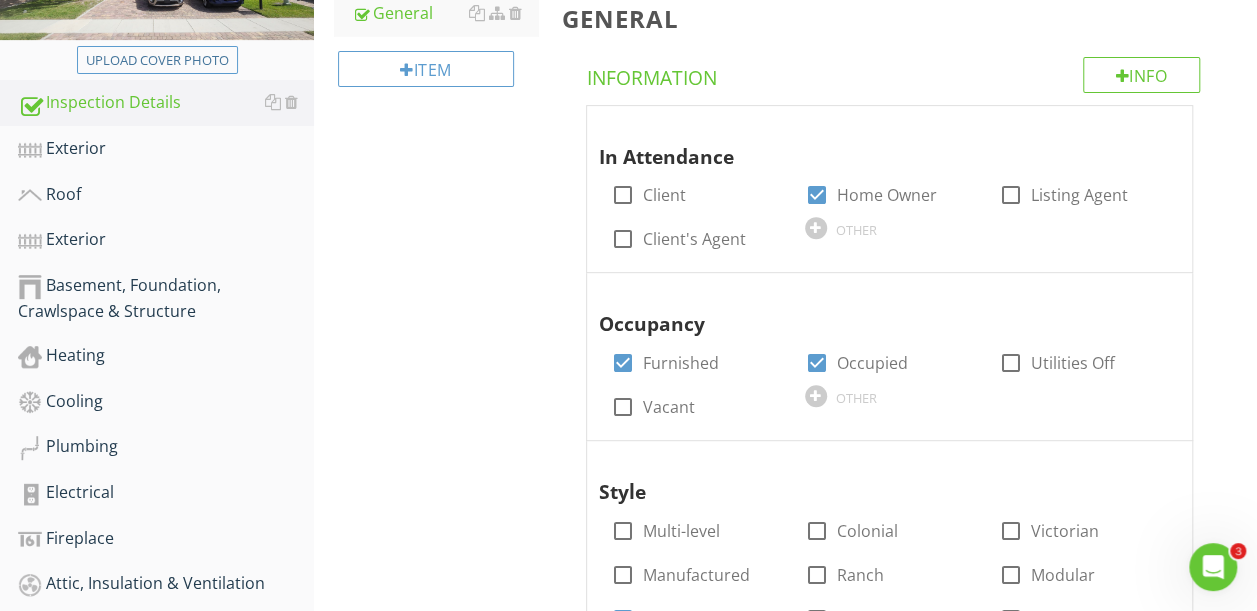 scroll, scrollTop: 296, scrollLeft: 0, axis: vertical 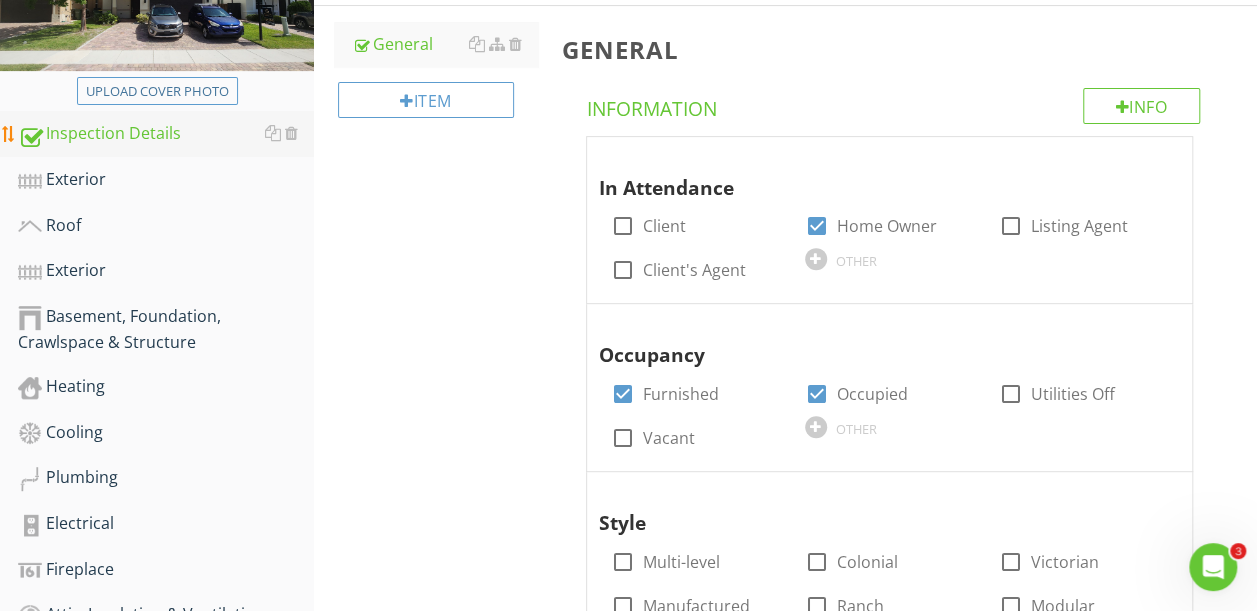 click on "Inspection Details" at bounding box center [166, 134] 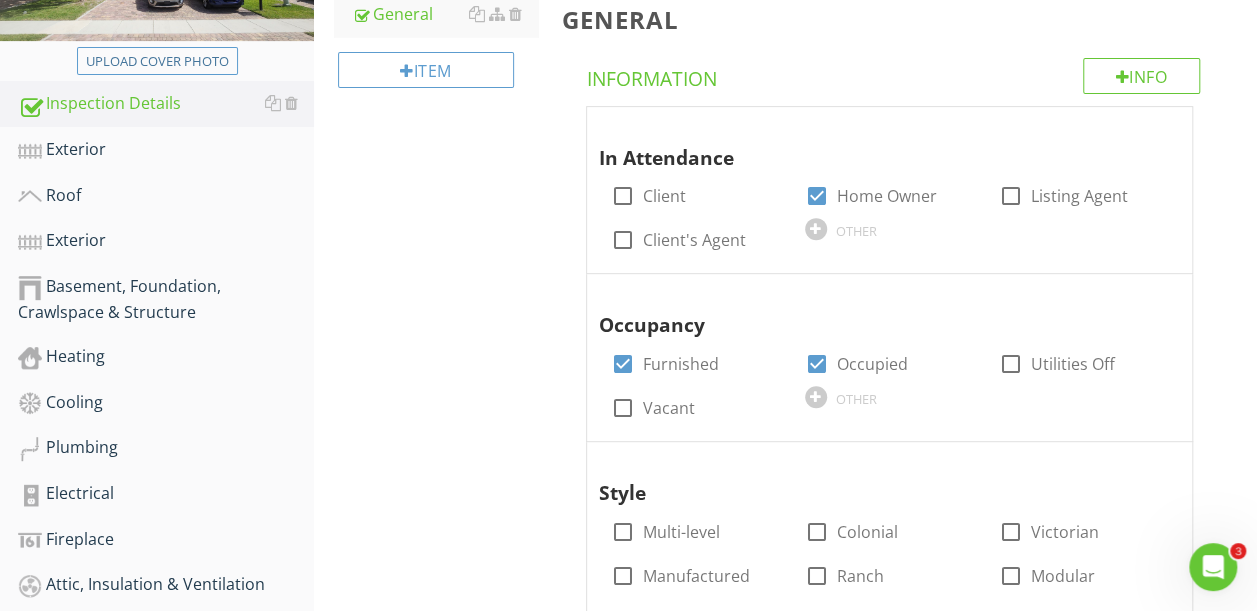 scroll, scrollTop: 196, scrollLeft: 0, axis: vertical 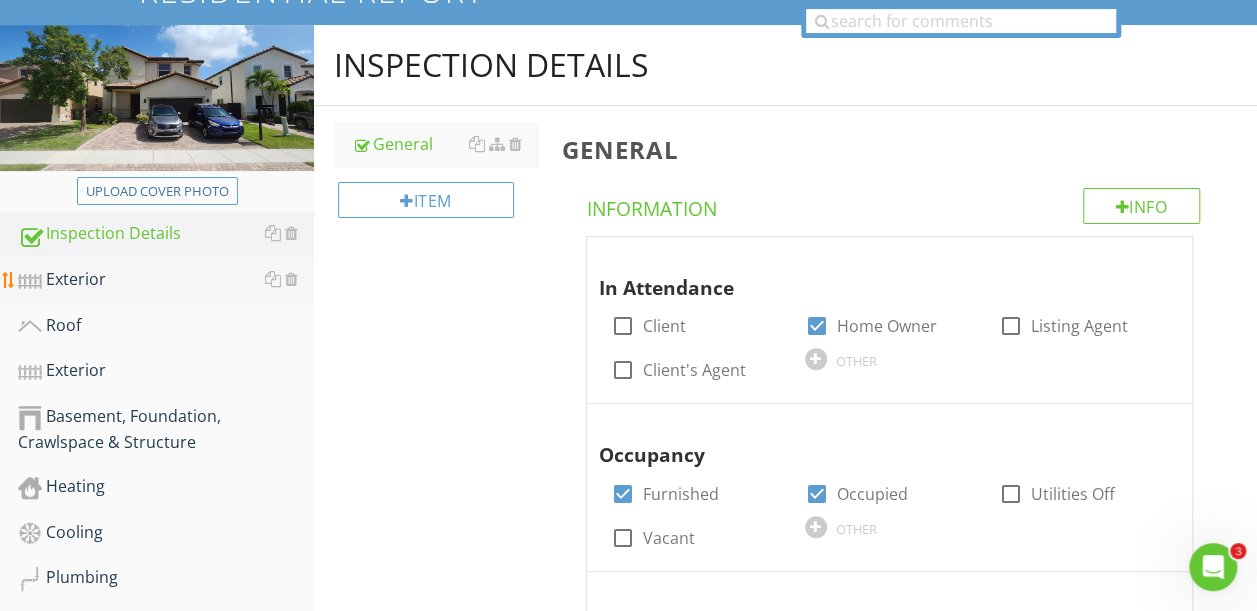 click on "Exterior" at bounding box center (166, 280) 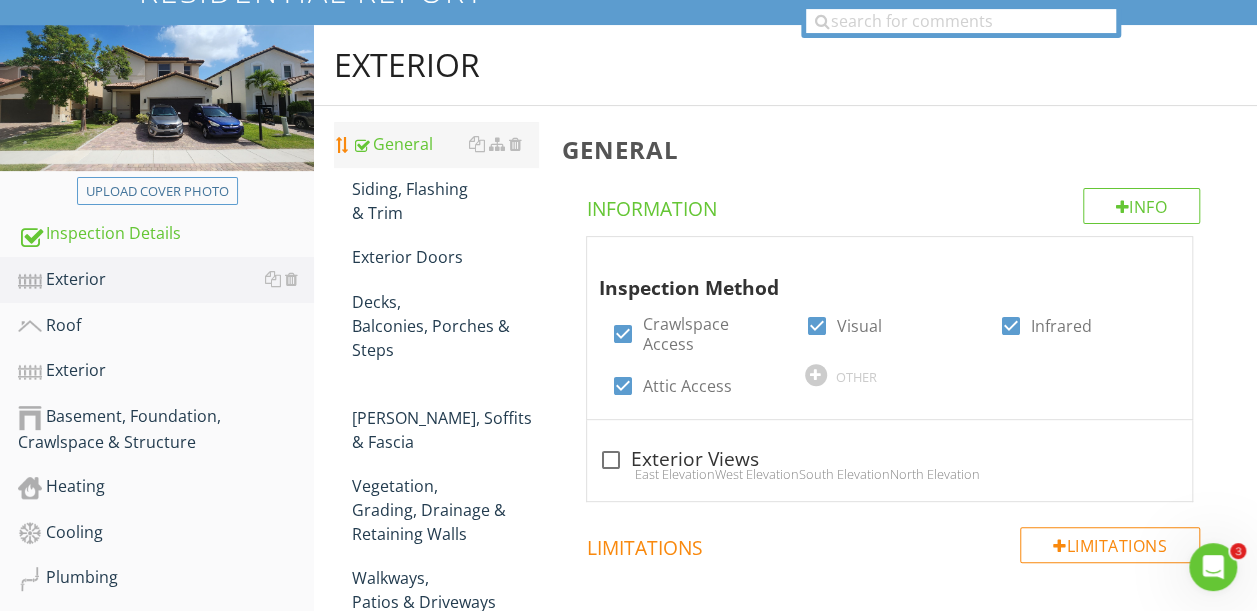 click on "General" at bounding box center [445, 144] 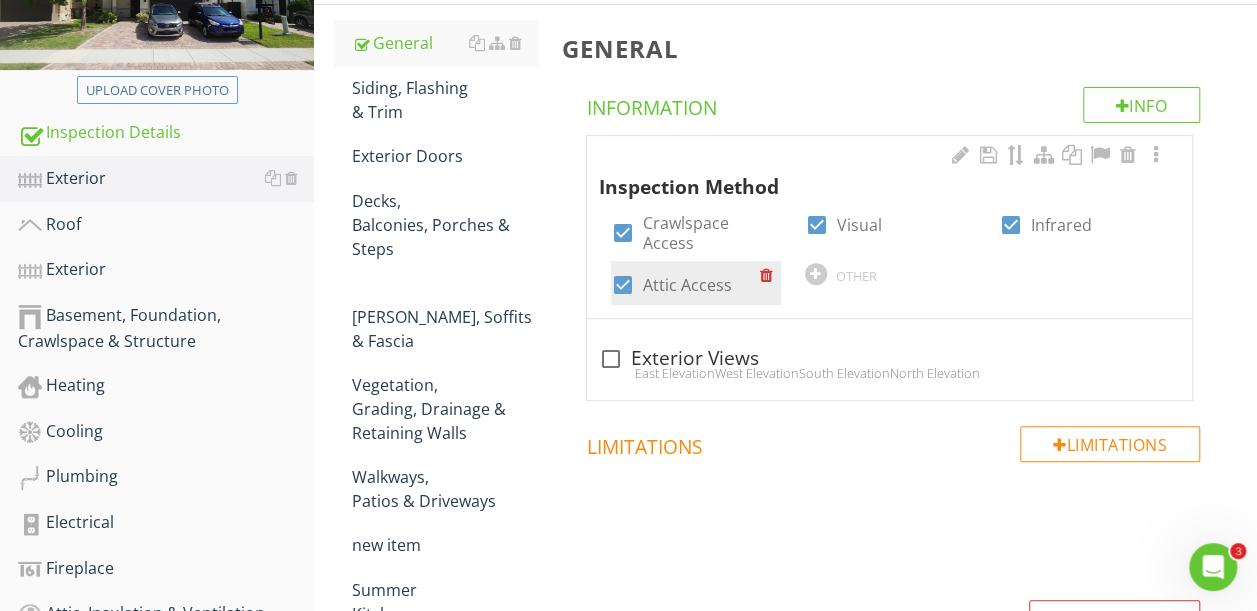 scroll, scrollTop: 396, scrollLeft: 0, axis: vertical 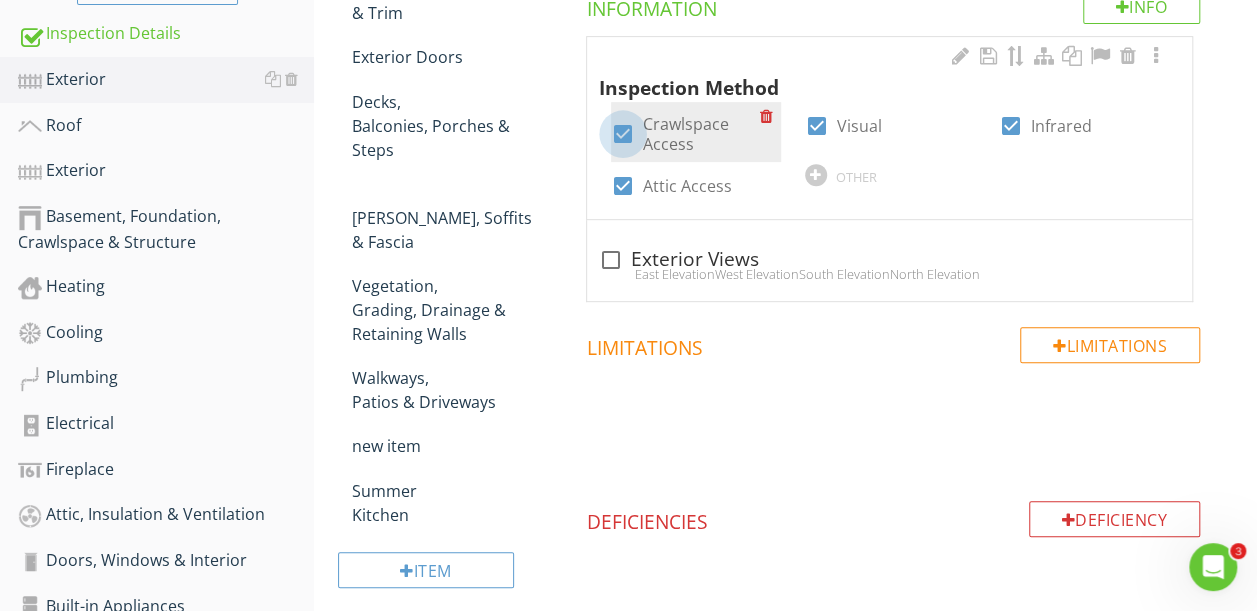click at bounding box center [623, 134] 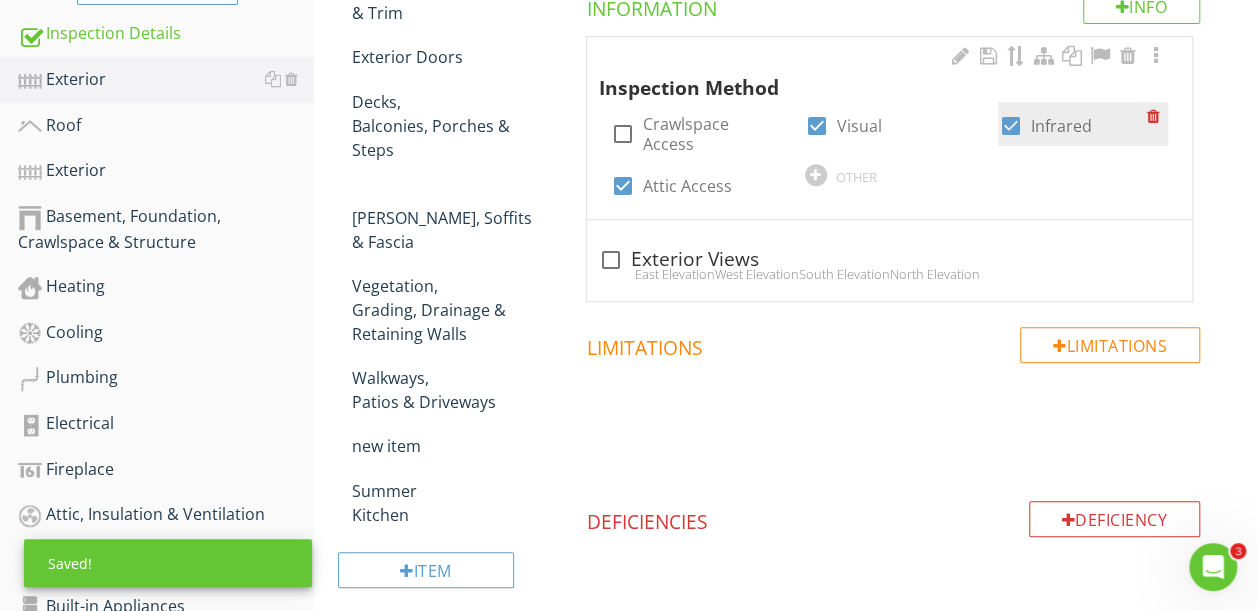 click at bounding box center (1010, 126) 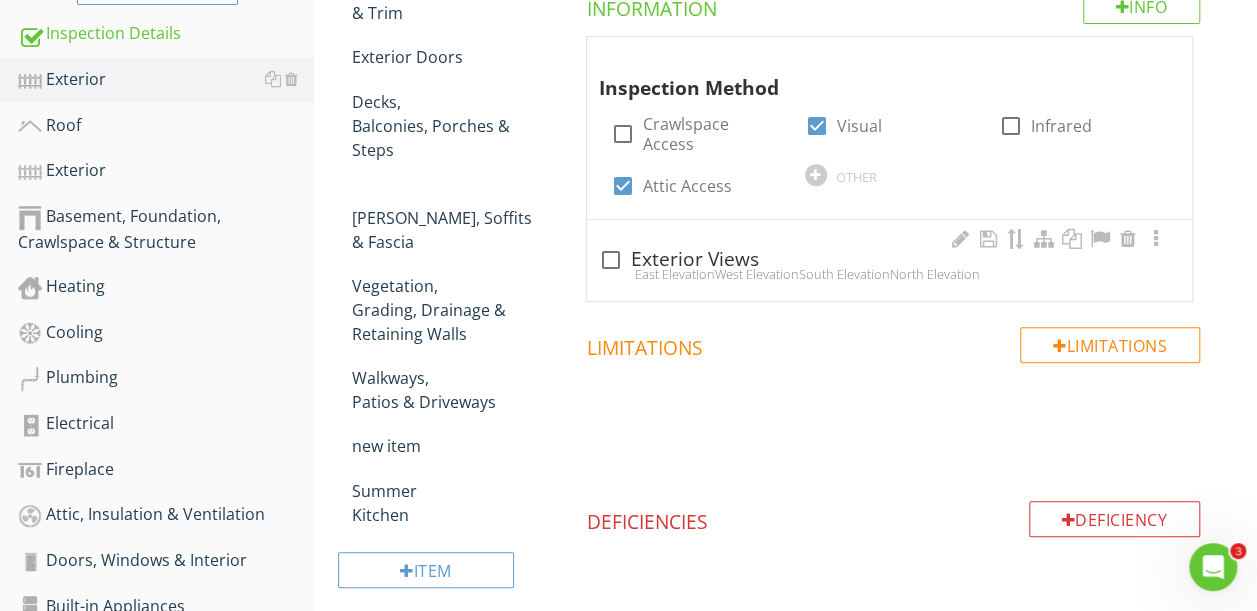 click on "East ElevationWest ElevationSouth ElevationNorth Elevation" at bounding box center [889, 274] 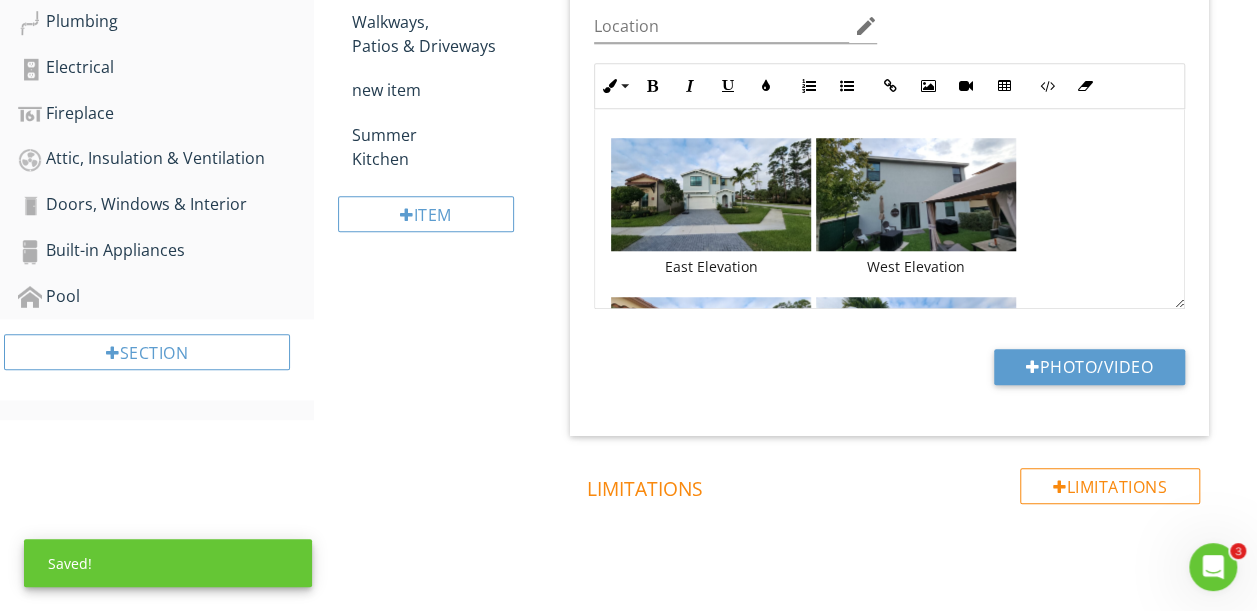 scroll, scrollTop: 796, scrollLeft: 0, axis: vertical 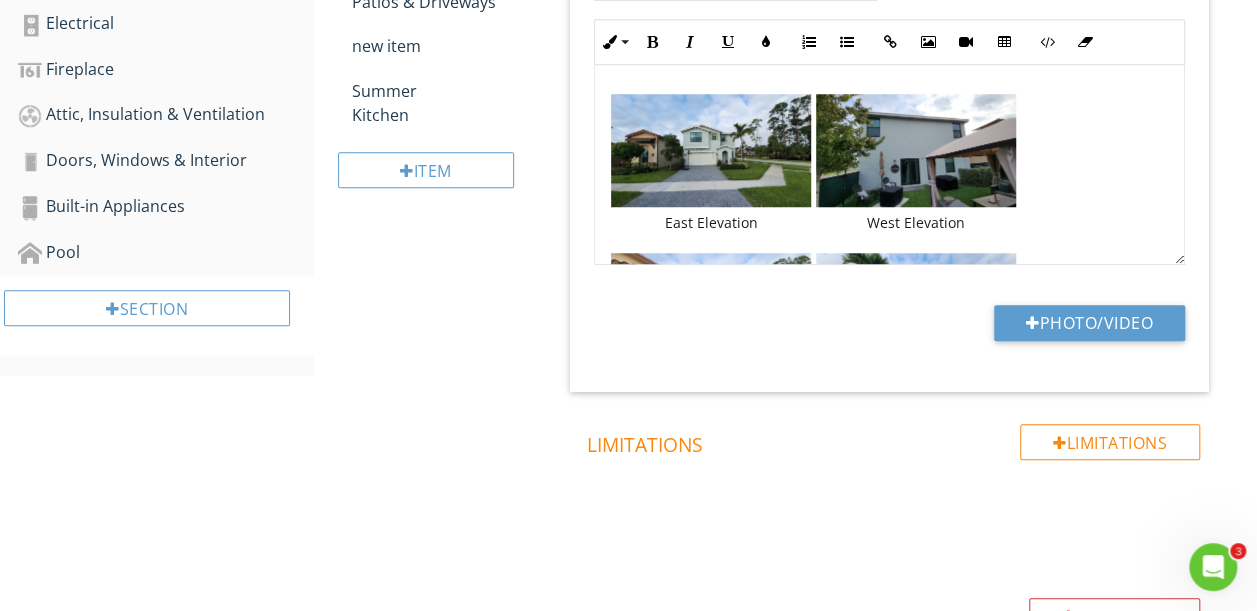 click at bounding box center (711, 150) 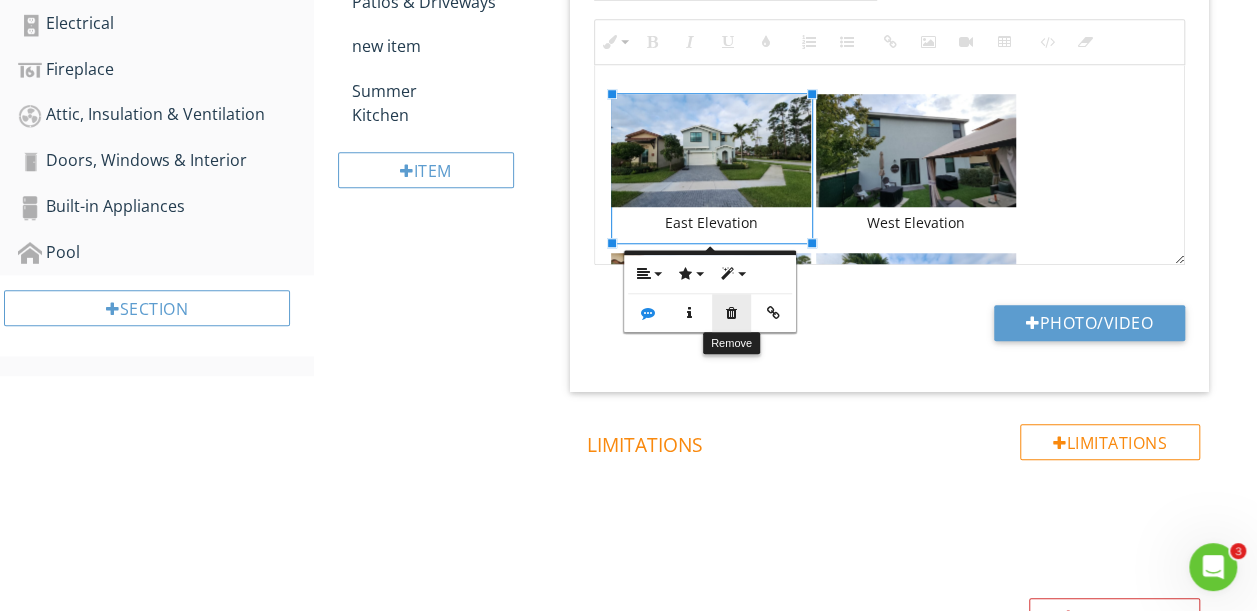 click at bounding box center [731, 313] 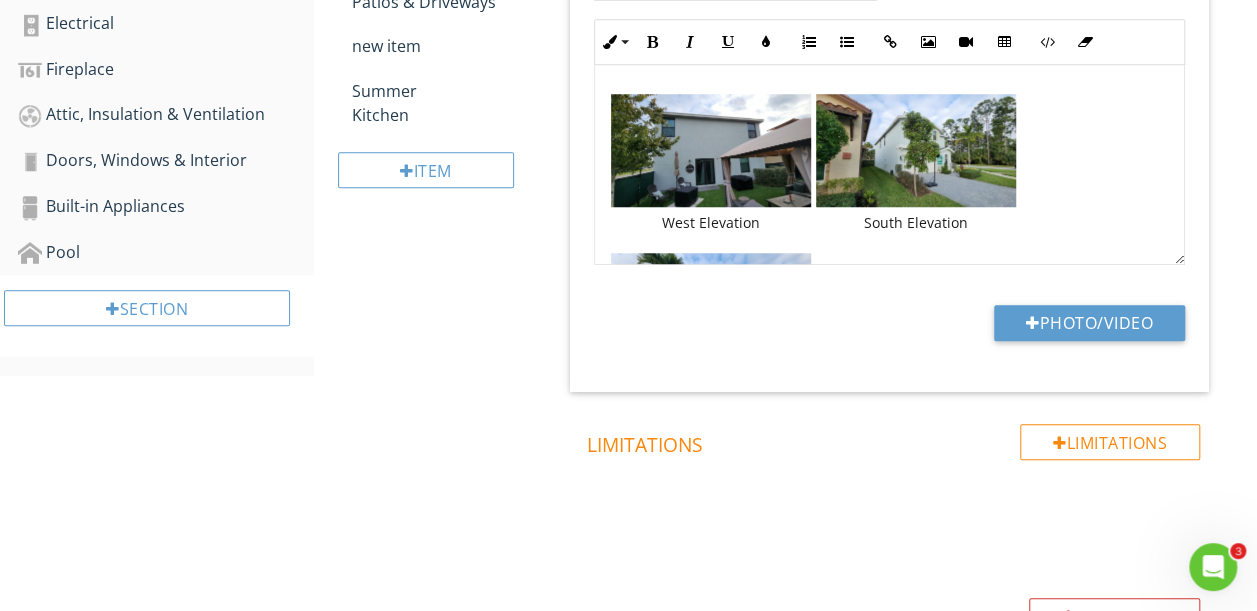 click at bounding box center (711, 150) 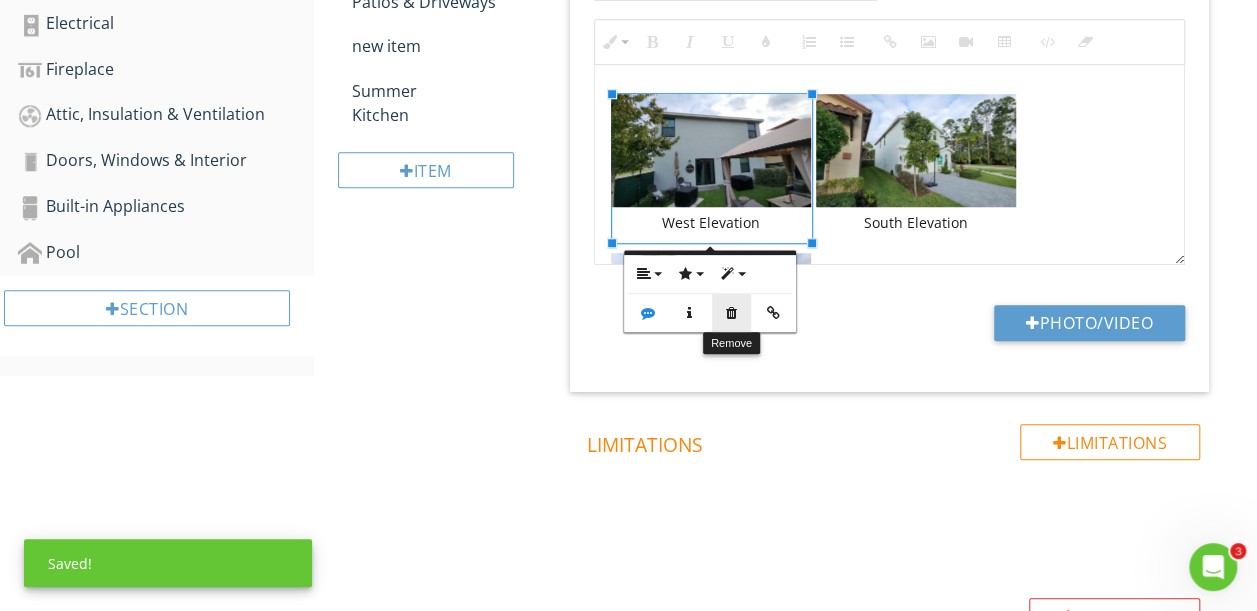 click at bounding box center (731, 313) 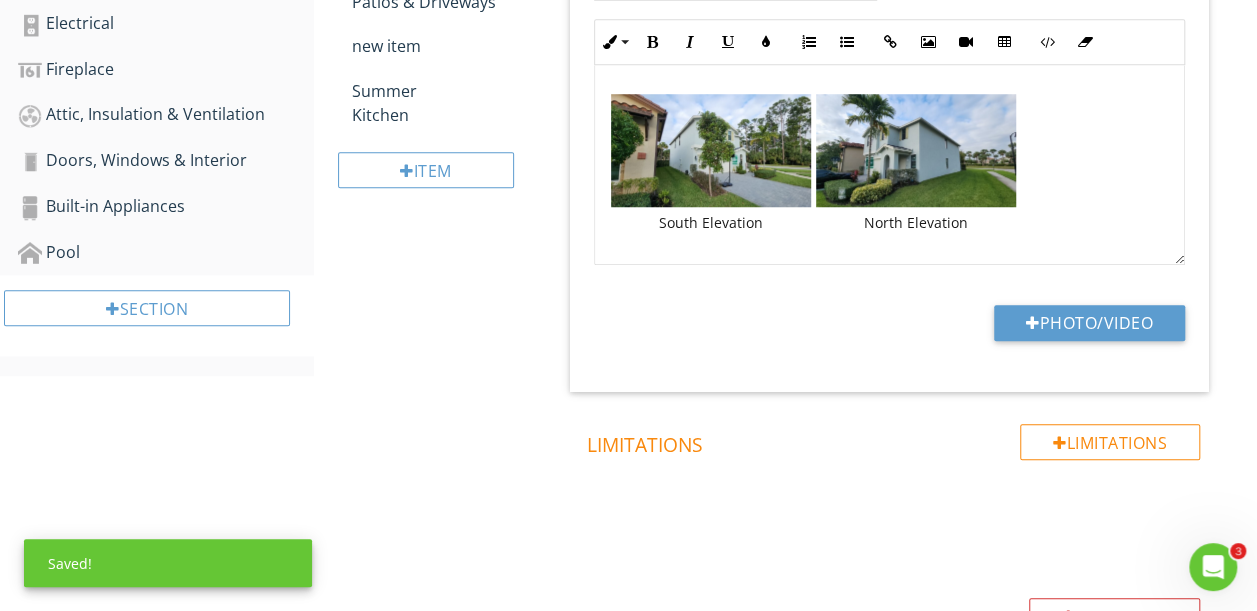 click at bounding box center [711, 150] 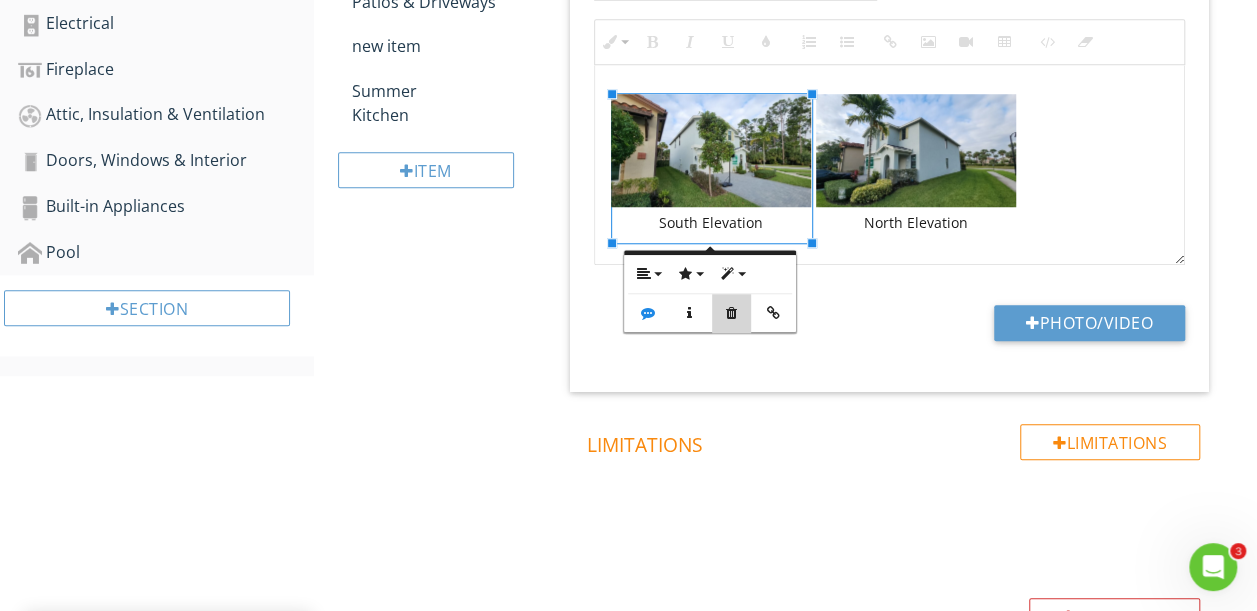 click at bounding box center (731, 313) 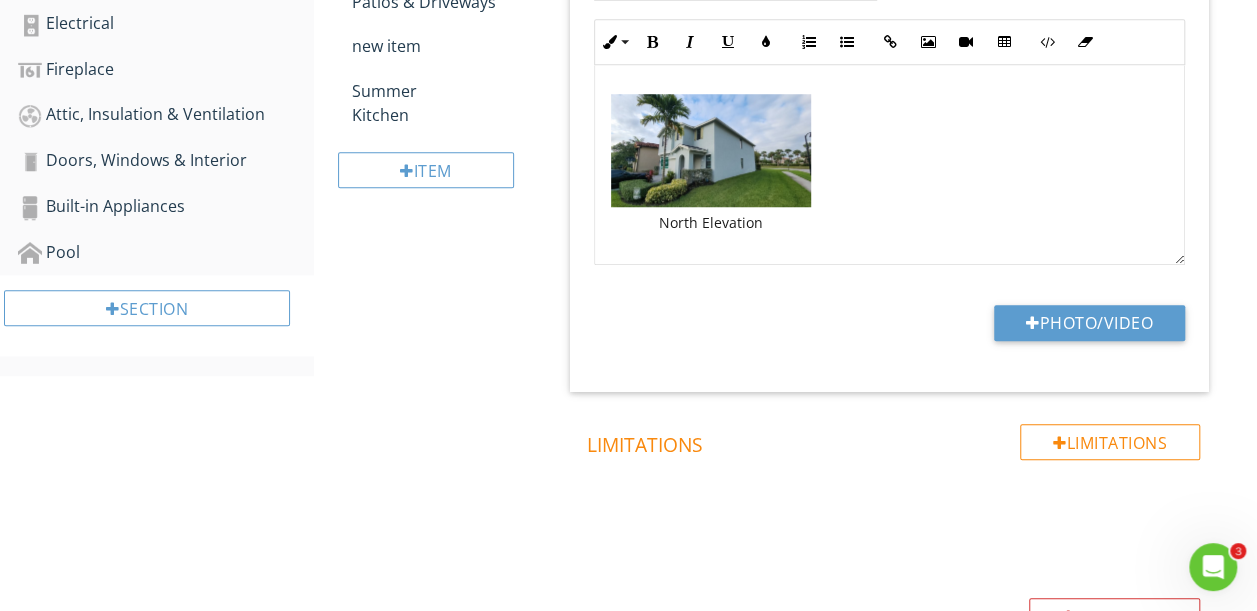 click at bounding box center [711, 150] 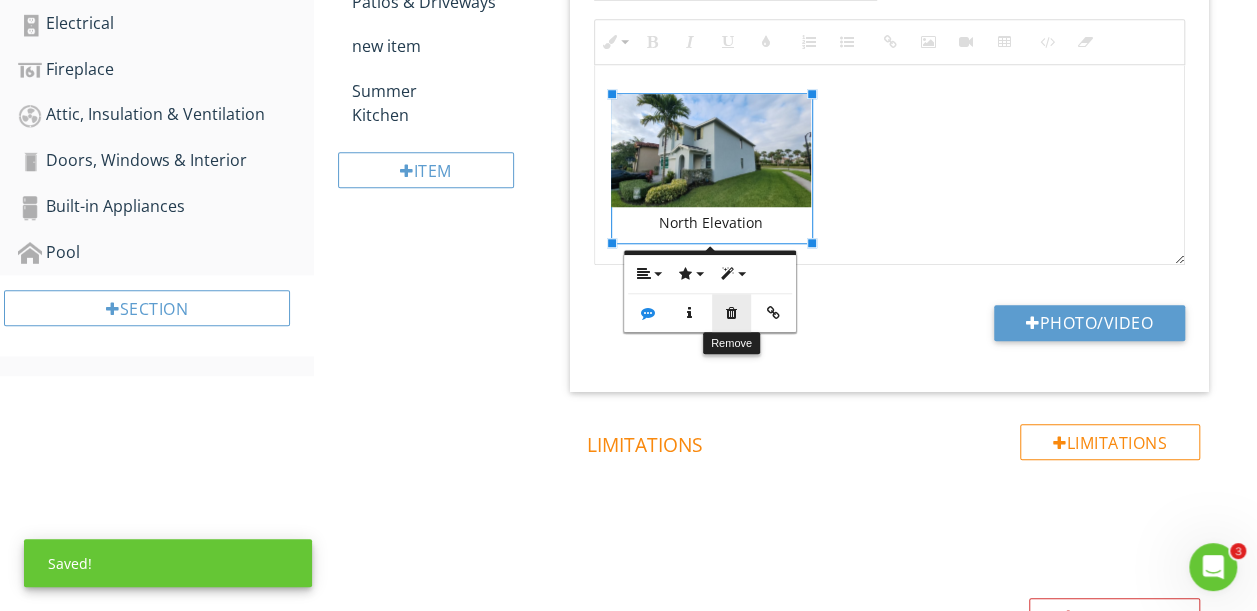 click at bounding box center [731, 313] 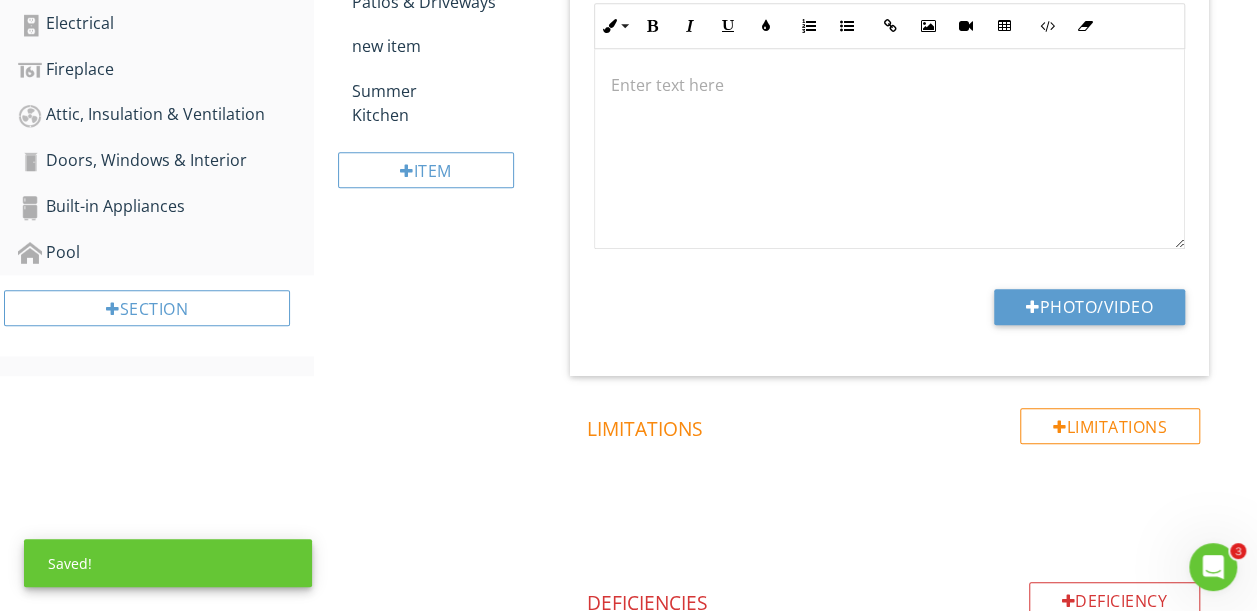 scroll, scrollTop: 780, scrollLeft: 0, axis: vertical 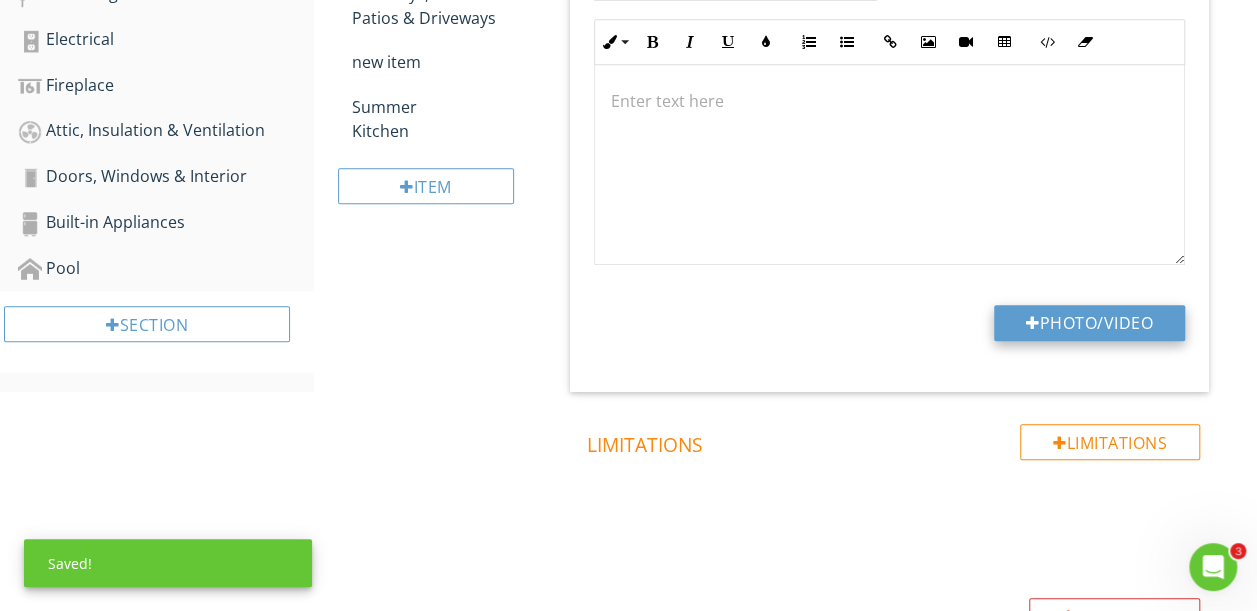 click on "Photo/Video" at bounding box center [1089, 323] 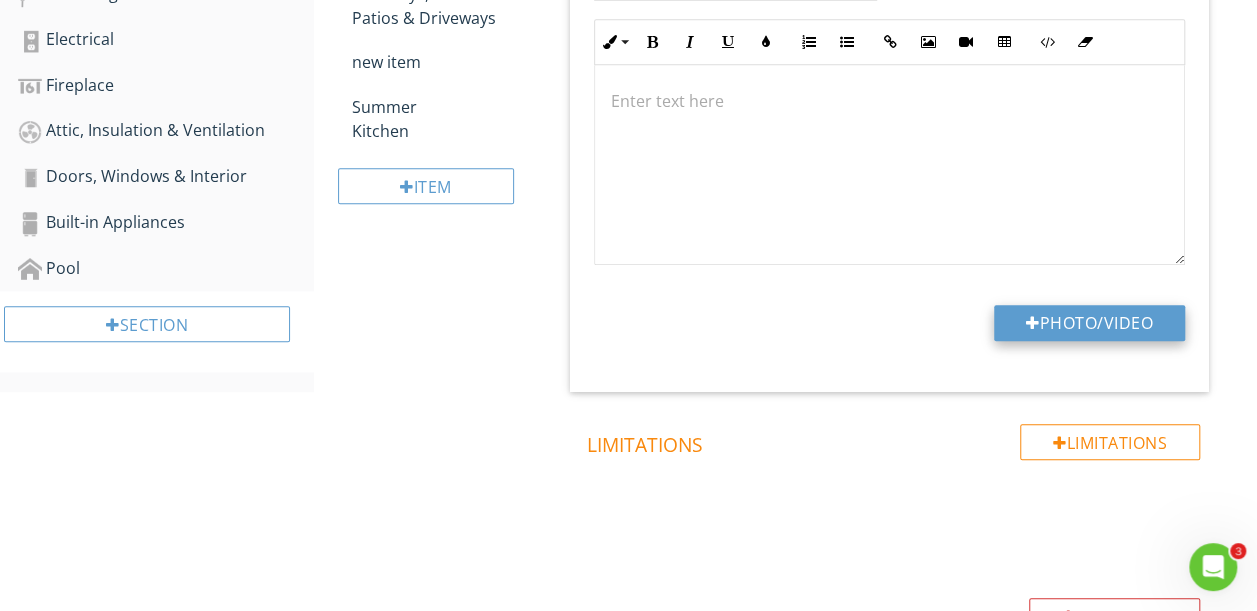 type on "C:\fakepath\20250711_160426.jpg" 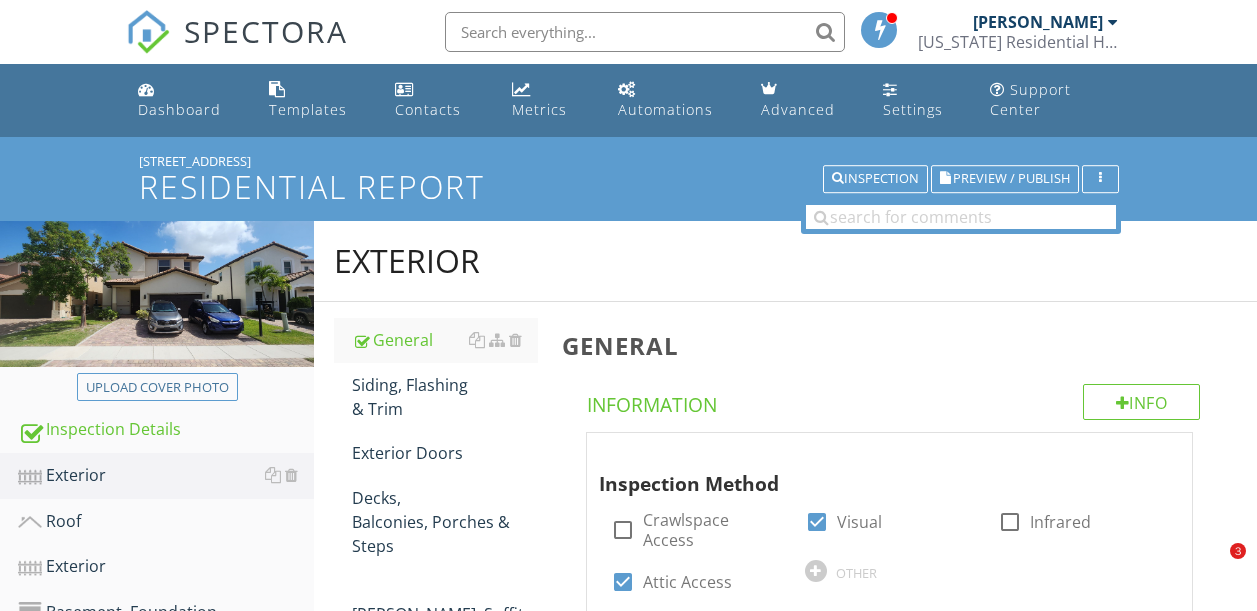 scroll, scrollTop: 780, scrollLeft: 0, axis: vertical 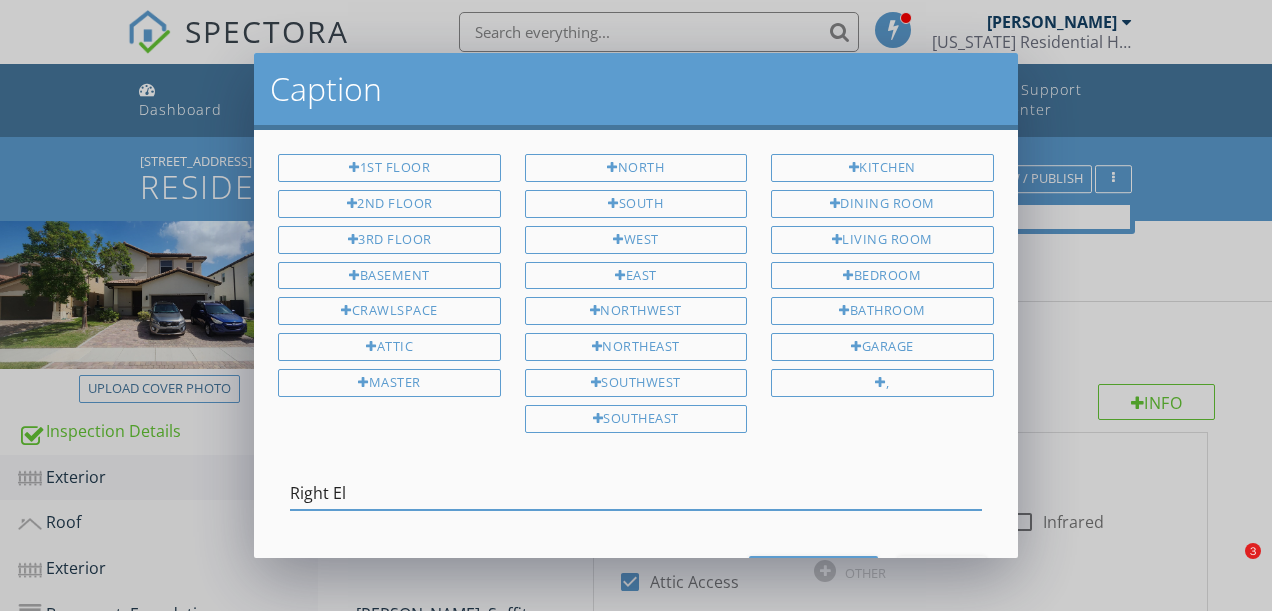 type on "Right Ele" 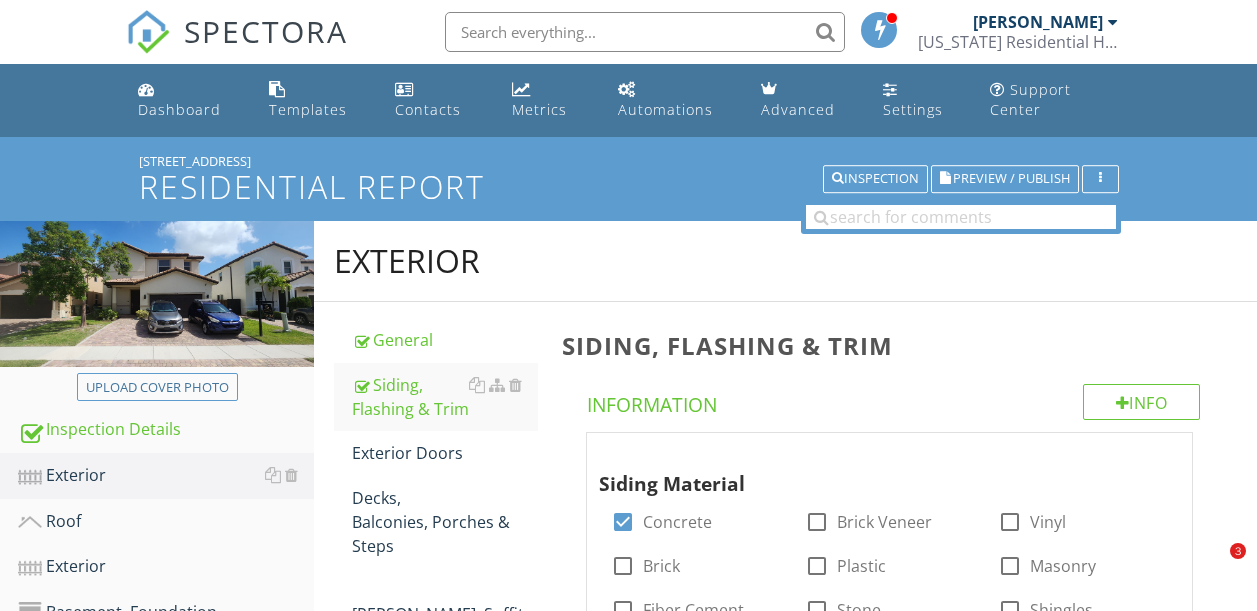 scroll, scrollTop: 1274, scrollLeft: 0, axis: vertical 